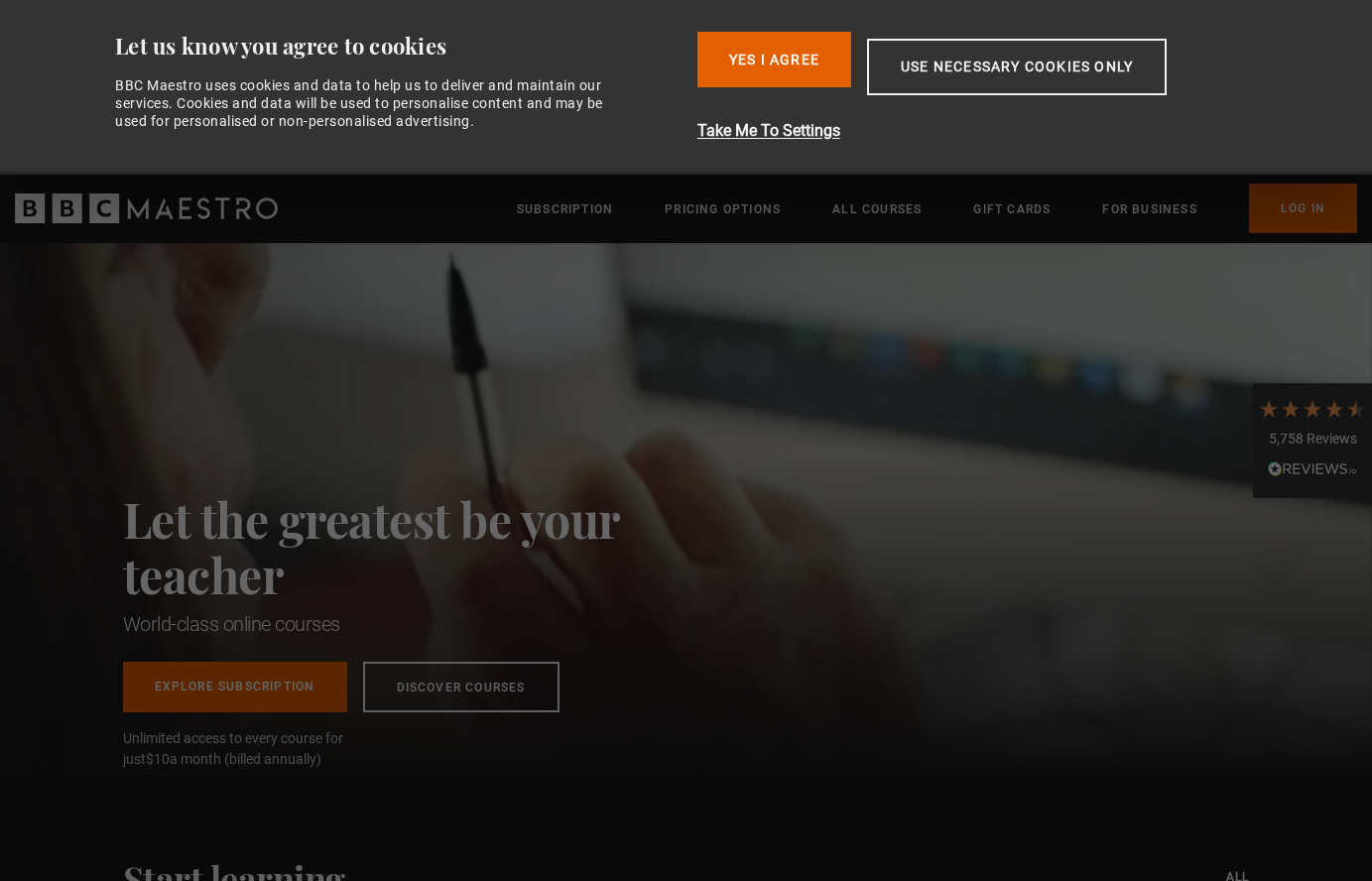 scroll, scrollTop: 0, scrollLeft: 0, axis: both 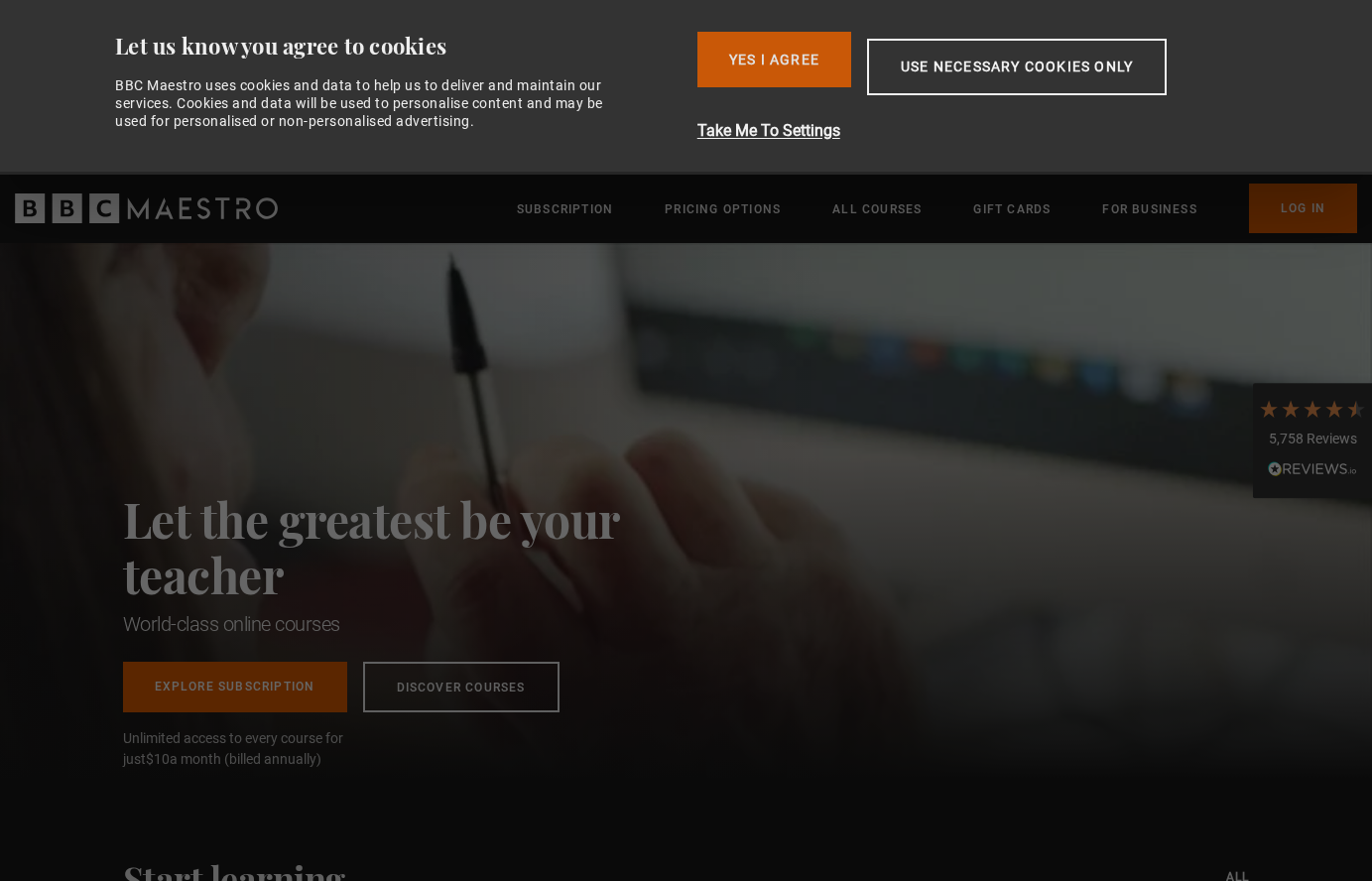 click on "Yes I Agree" at bounding box center (774, 60) 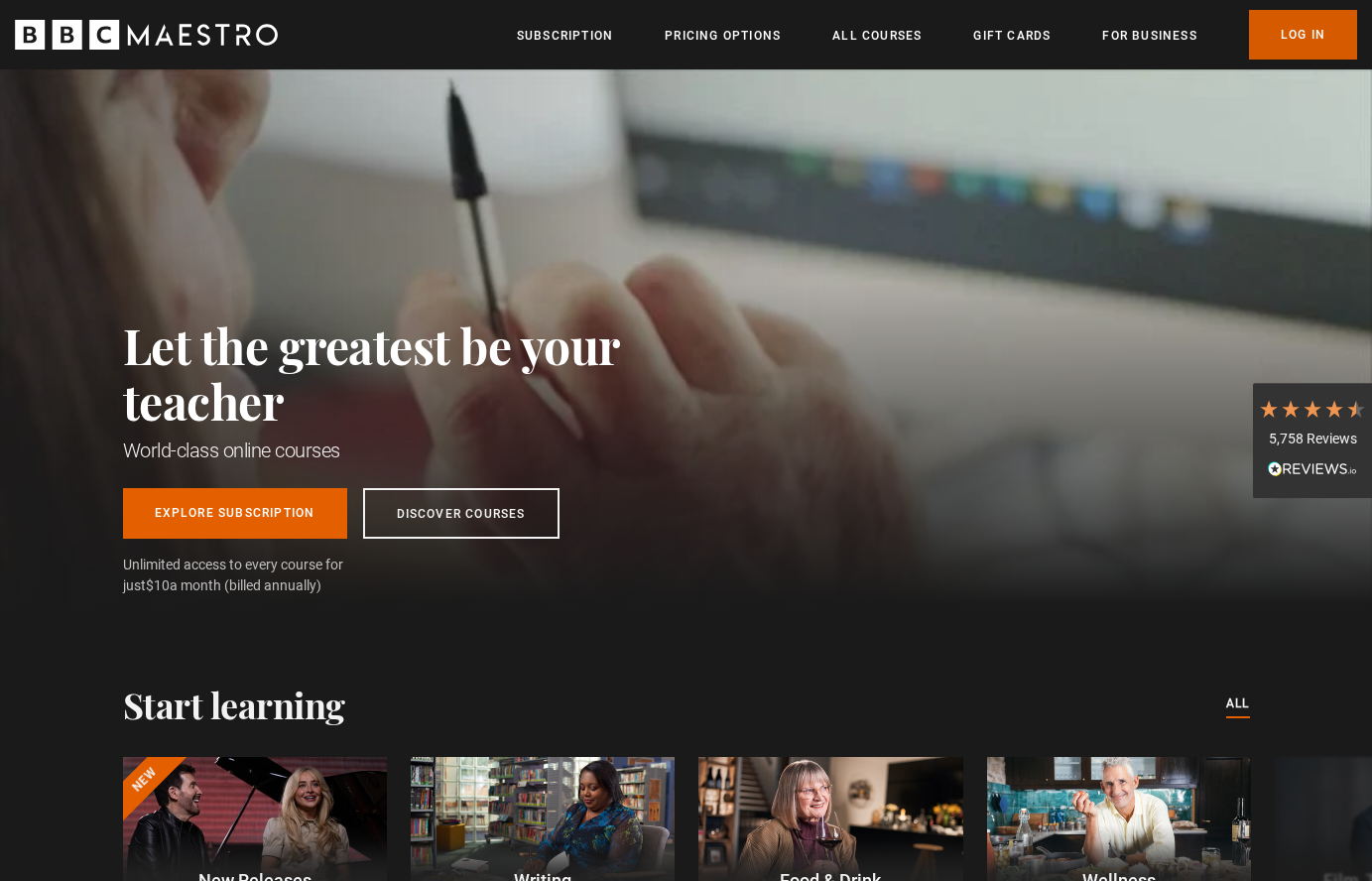 click on "Log In" at bounding box center [1303, 35] 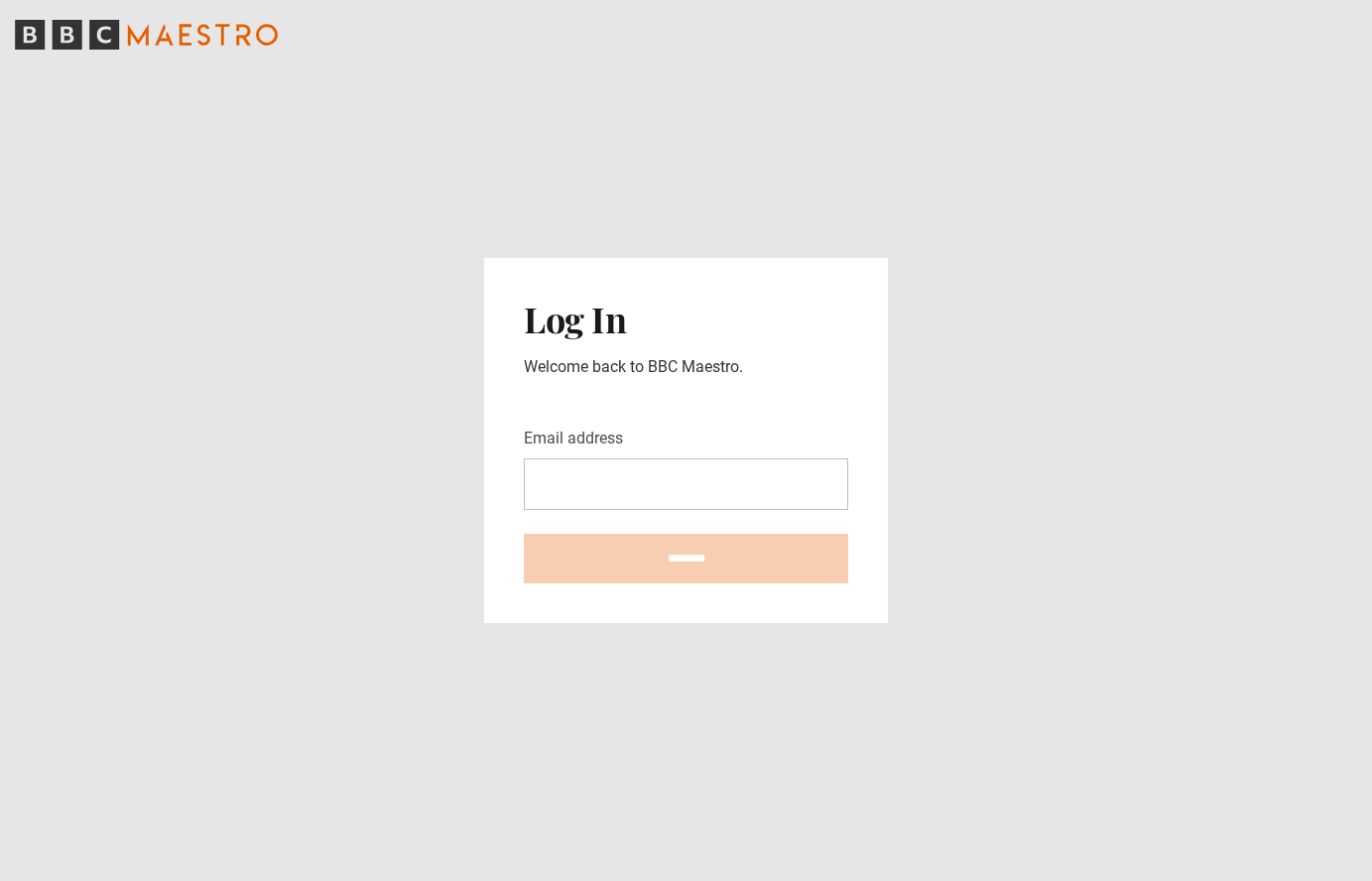 scroll, scrollTop: 0, scrollLeft: 0, axis: both 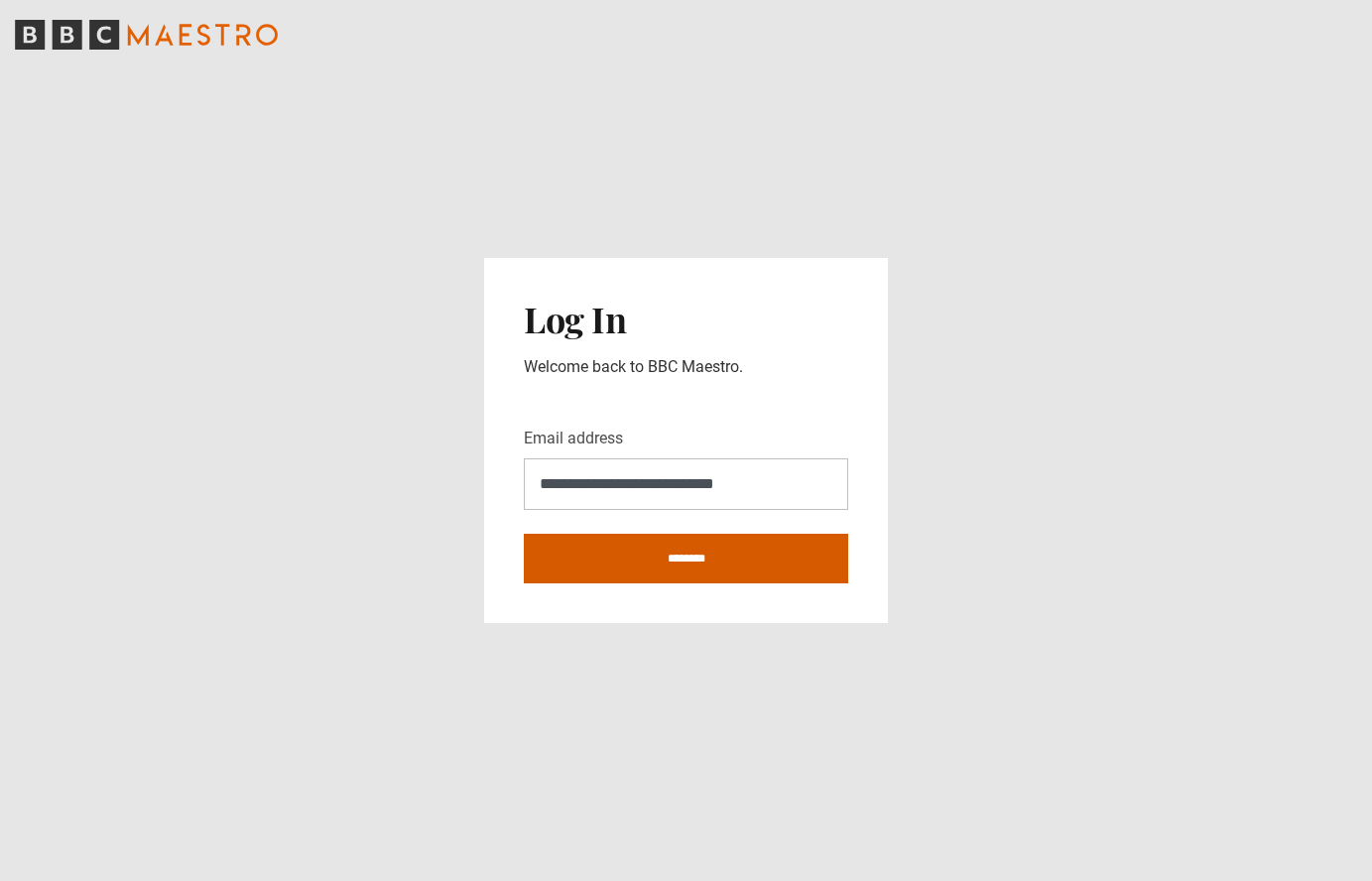 click on "********" at bounding box center (686, 559) 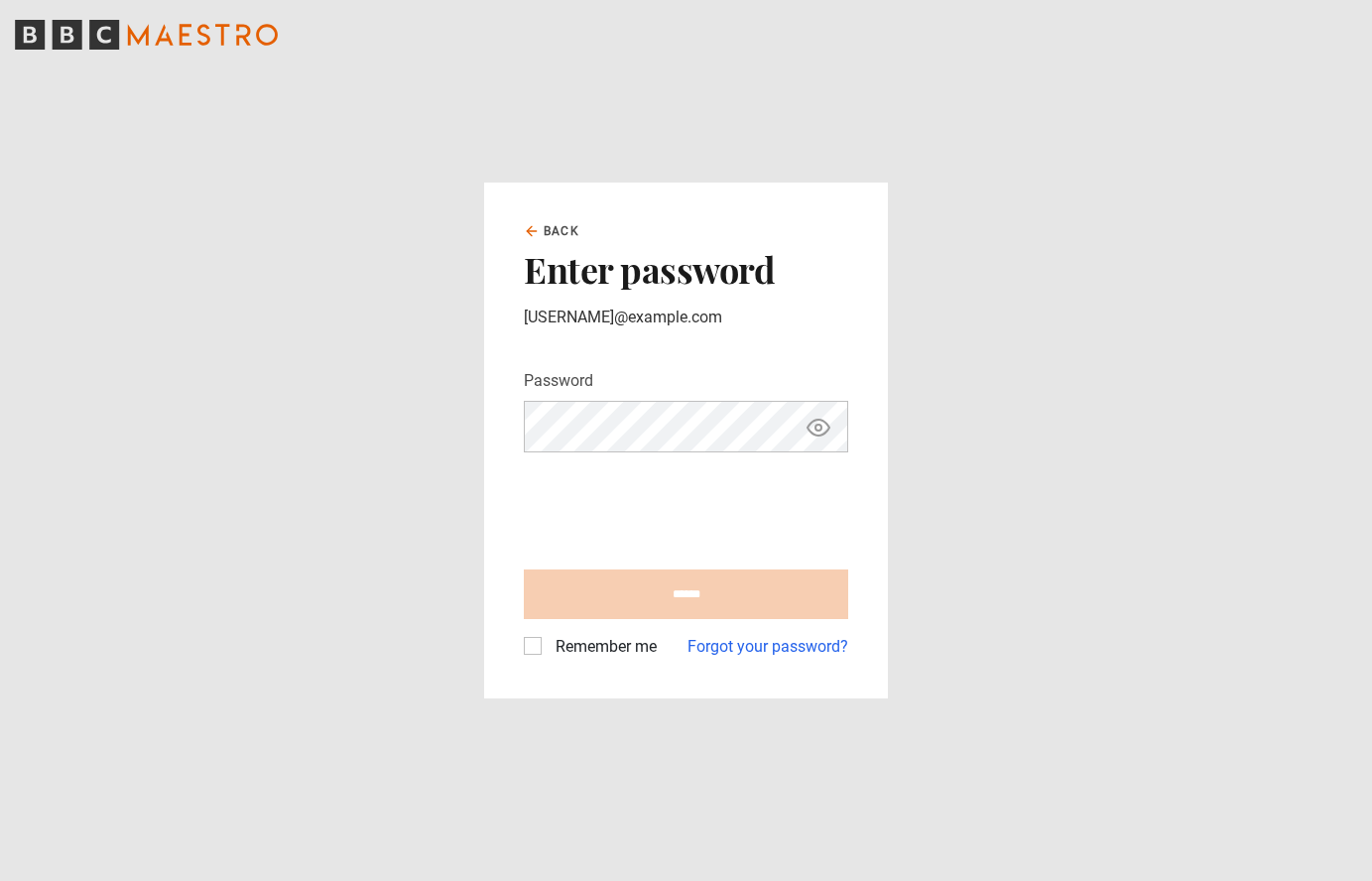 scroll, scrollTop: 0, scrollLeft: 0, axis: both 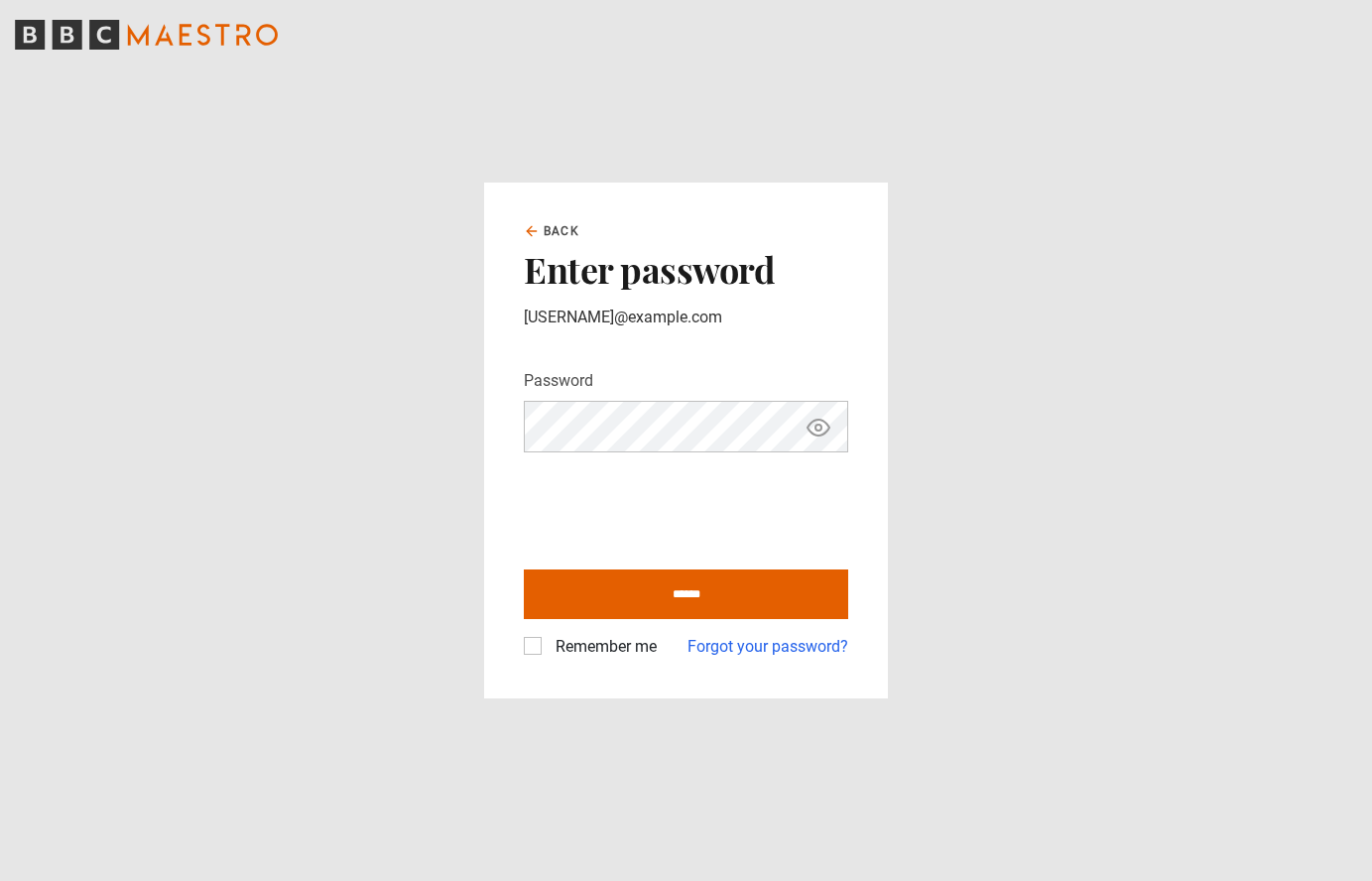 click on "Remember me" at bounding box center [602, 647] 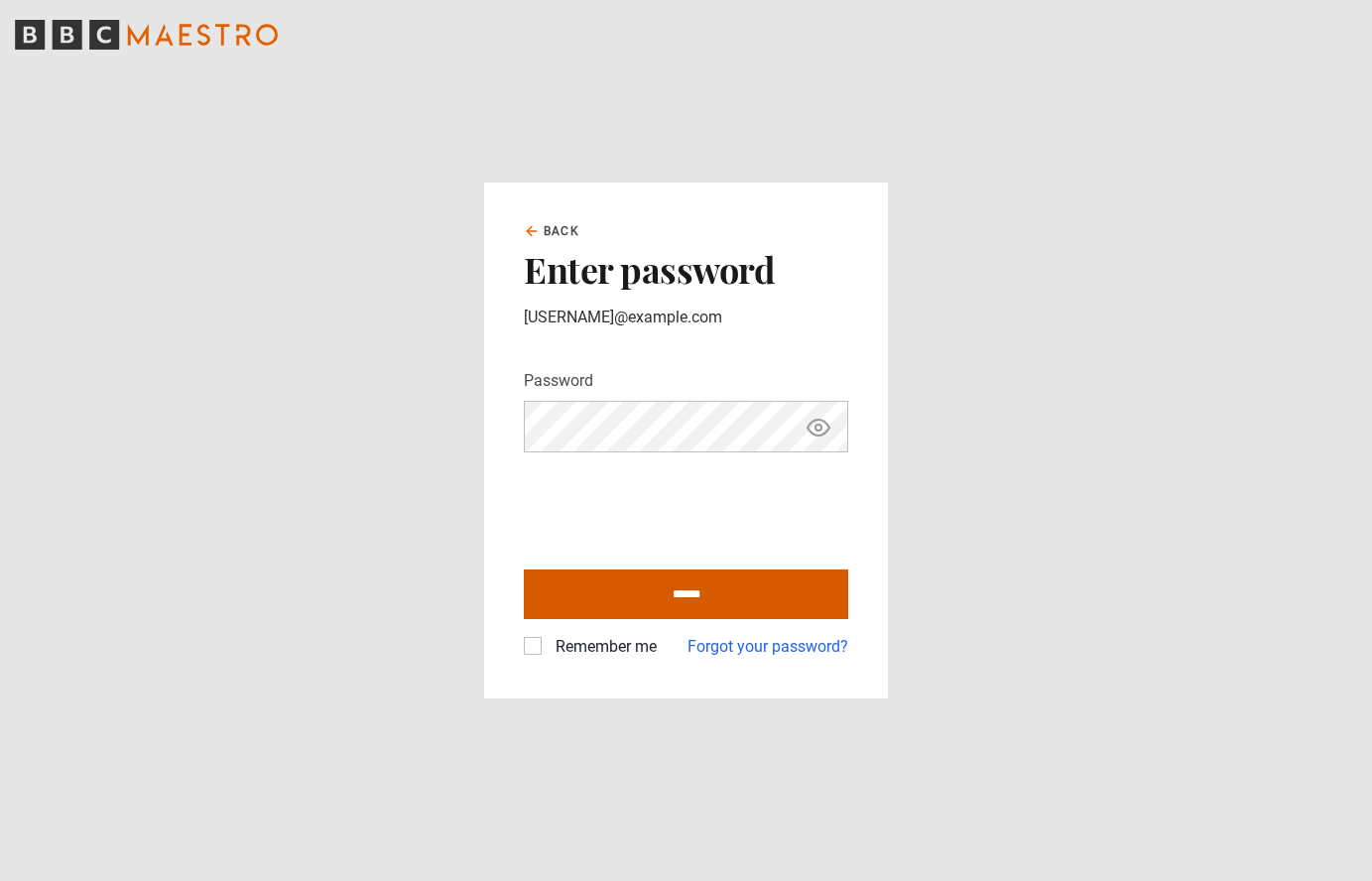 click on "******" at bounding box center (686, 594) 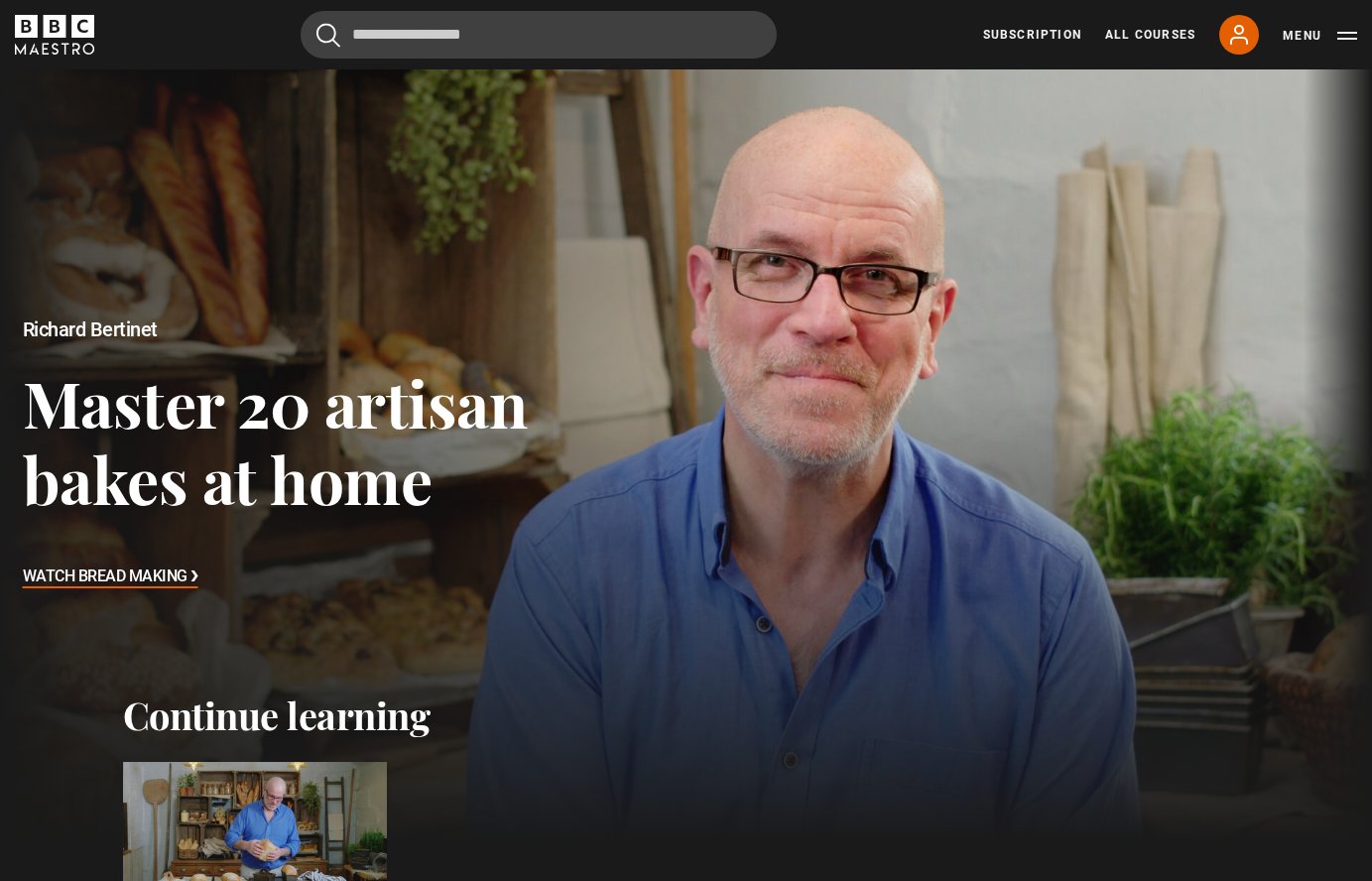 scroll, scrollTop: 0, scrollLeft: 0, axis: both 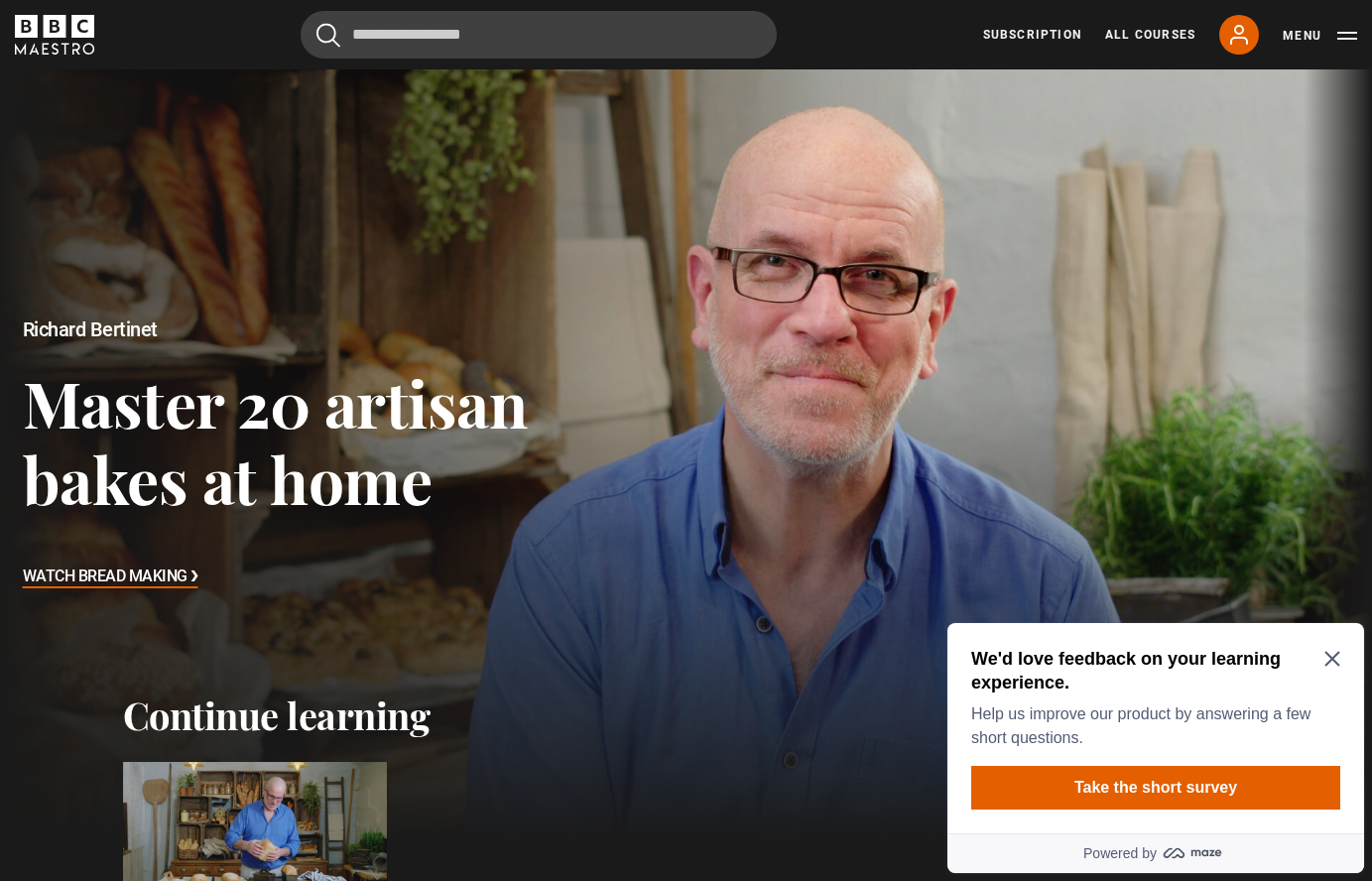 click 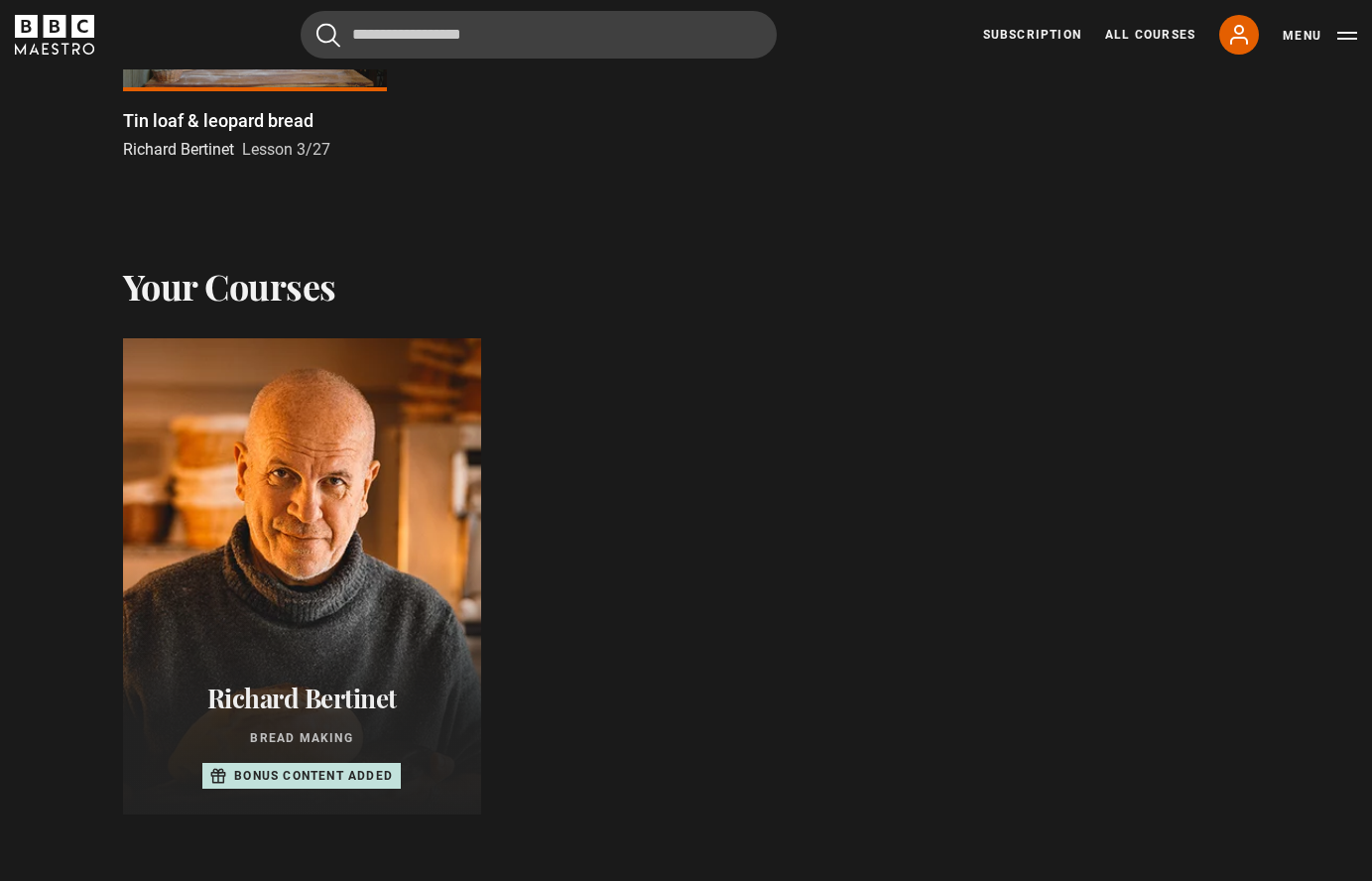 scroll, scrollTop: 769, scrollLeft: 0, axis: vertical 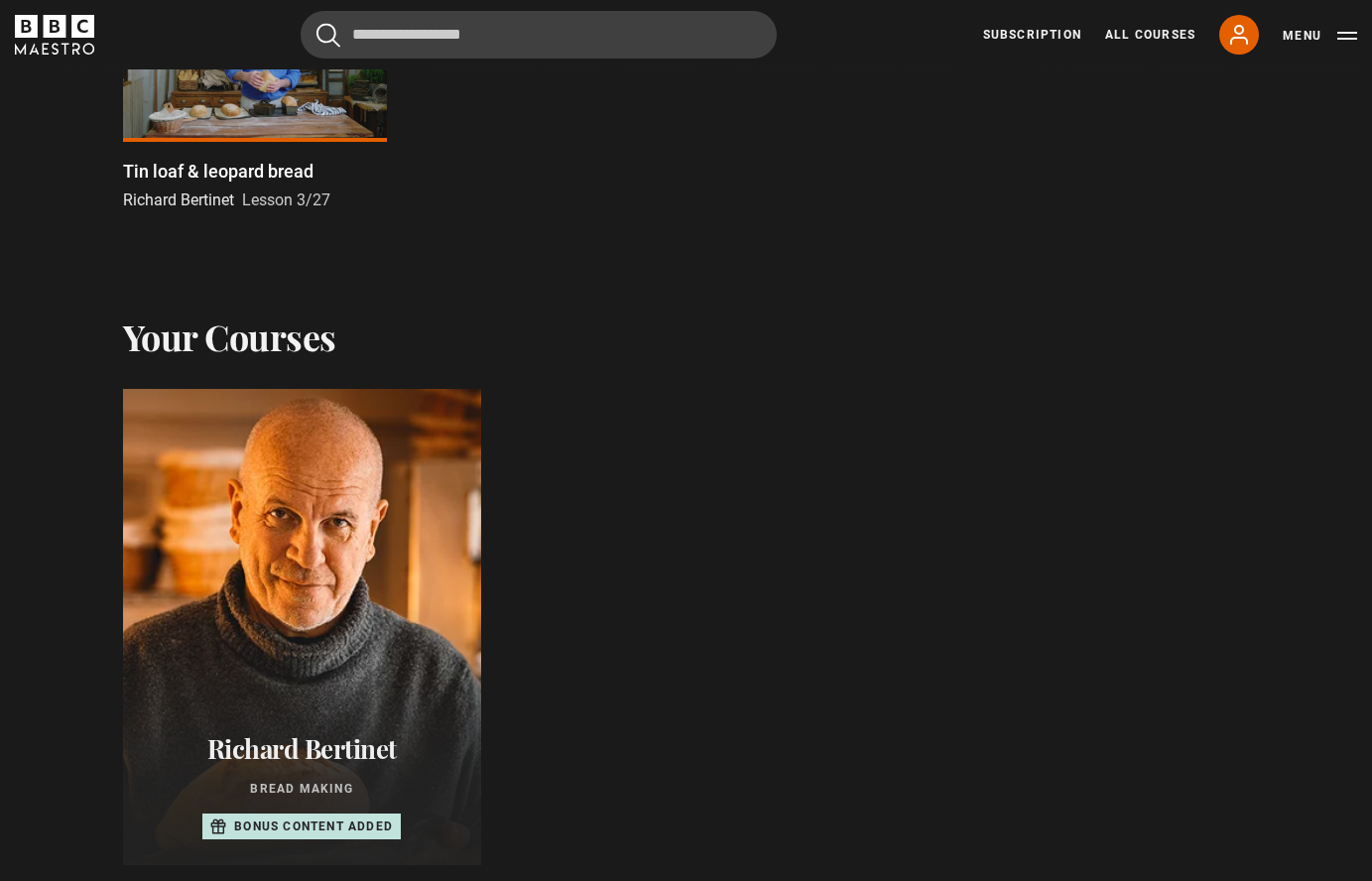click at bounding box center [301, 627] 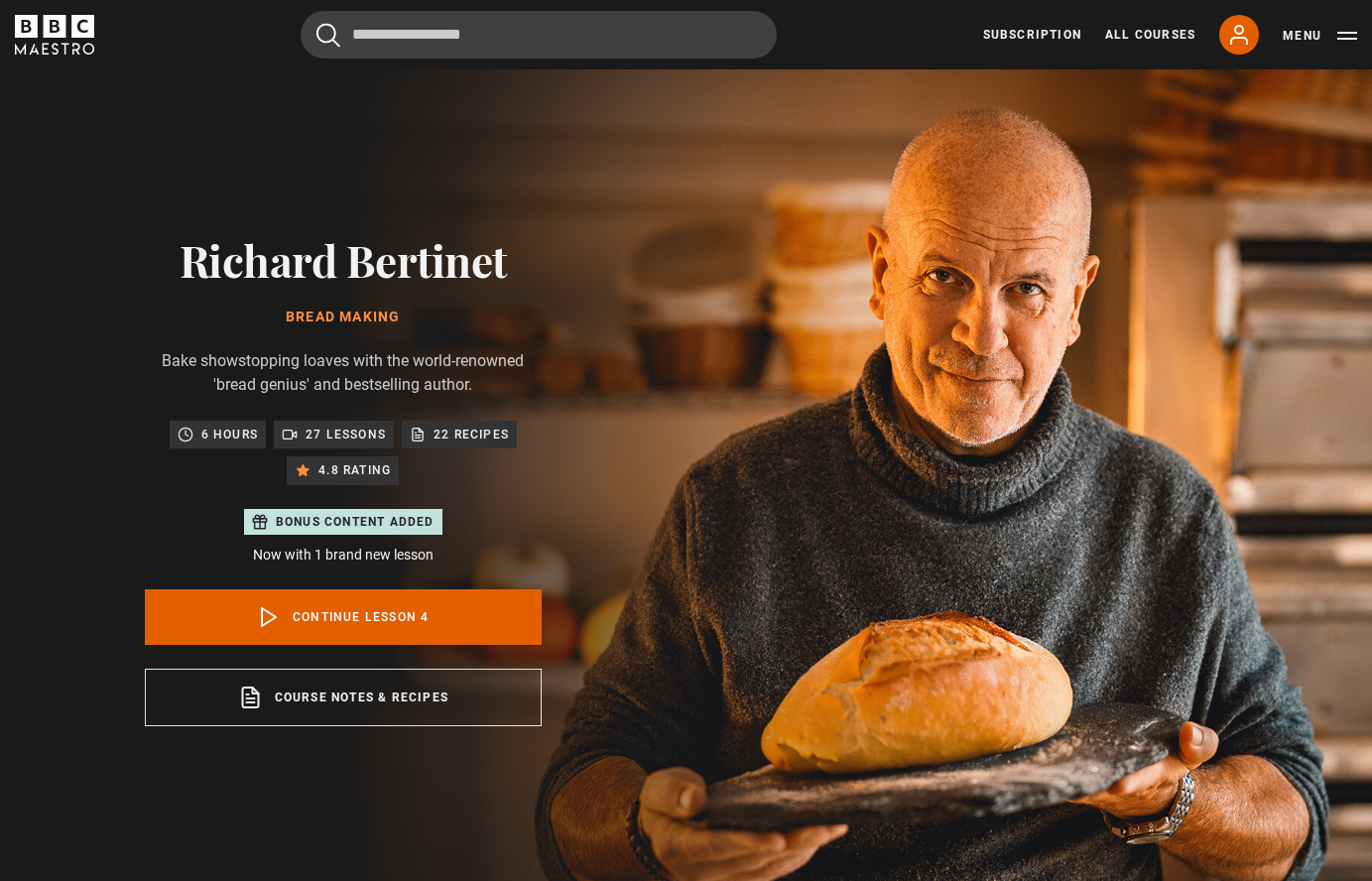 scroll, scrollTop: 891, scrollLeft: 0, axis: vertical 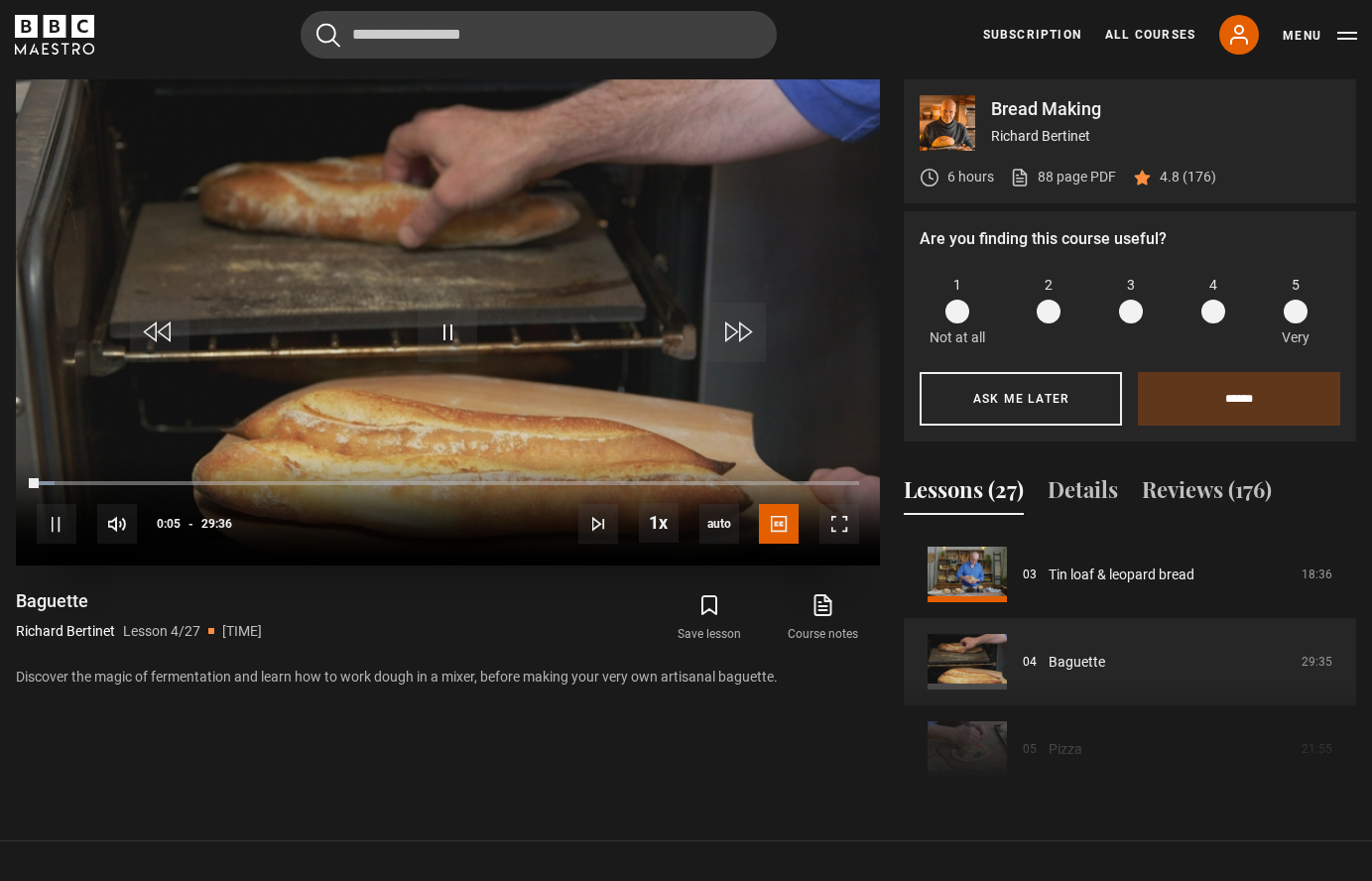 click at bounding box center (447, 322) 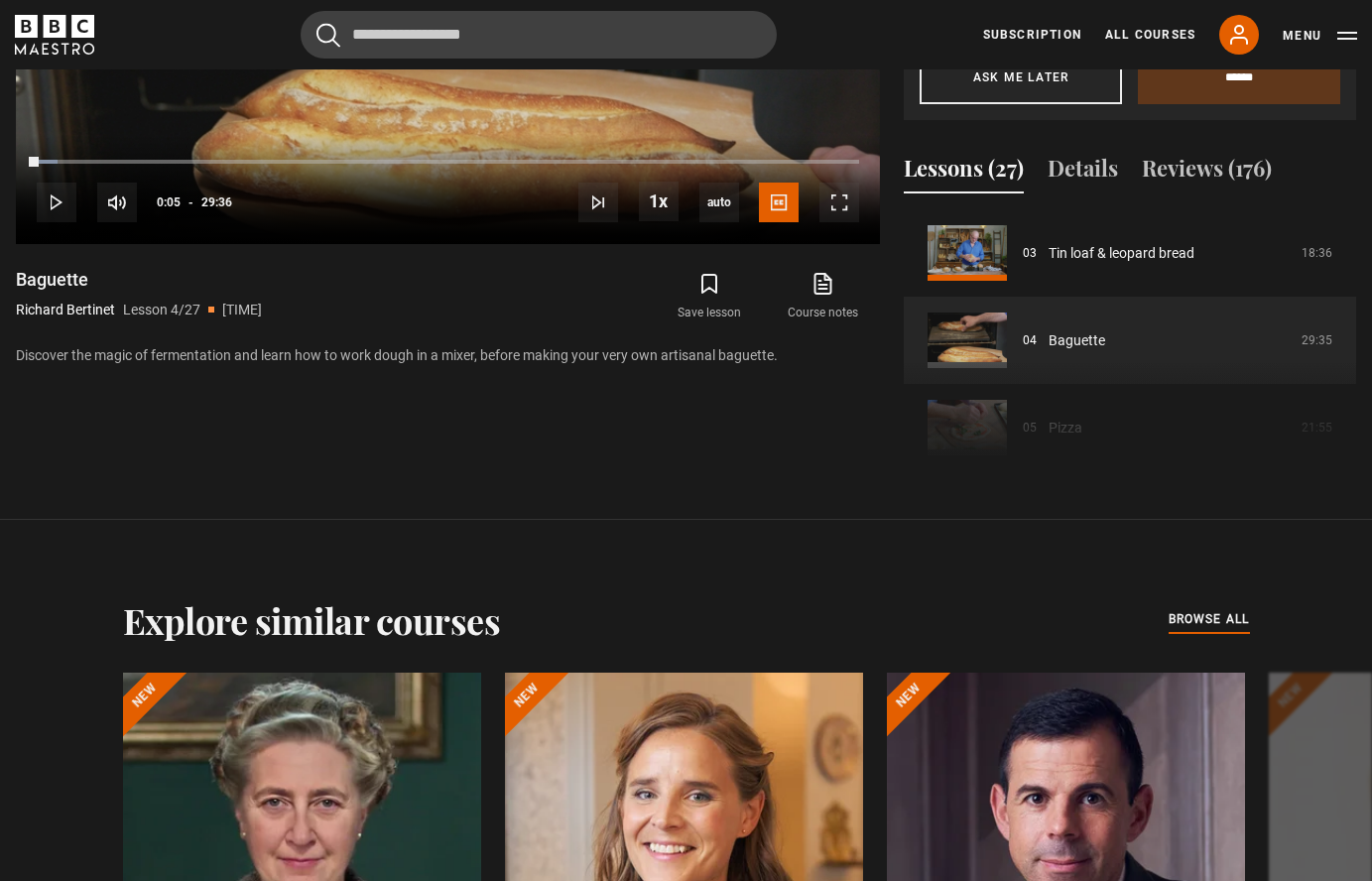 scroll, scrollTop: 1219, scrollLeft: 0, axis: vertical 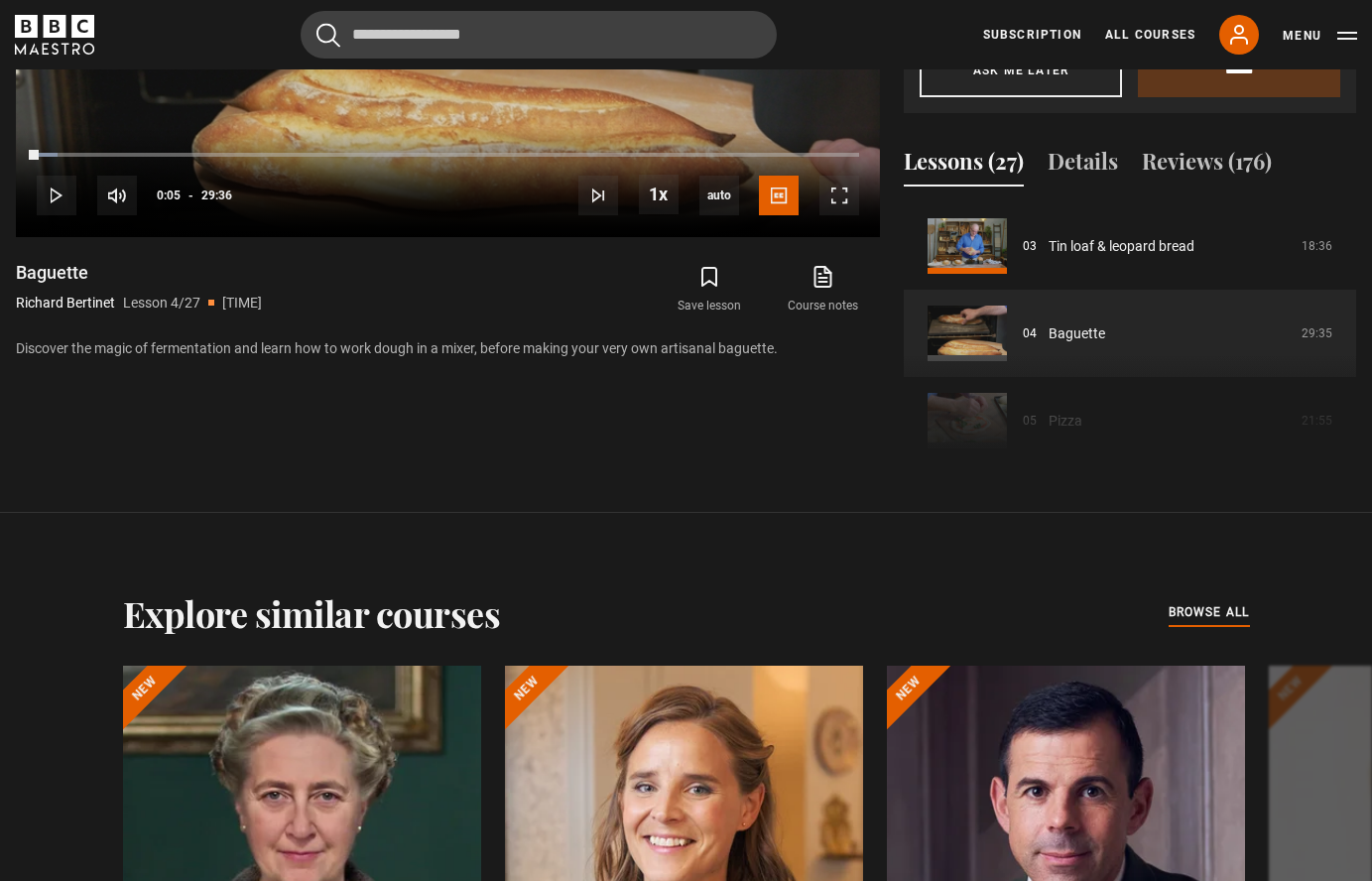 click on "Course trailer
01
Bread Making Introduction
02:02
02
The dough
21:32
03
Tin loaf & leopard bread
18:36
04
Baguette
29:35
05
Pizza
21:55
06
Tartiflette pizza" at bounding box center [1130, 337] 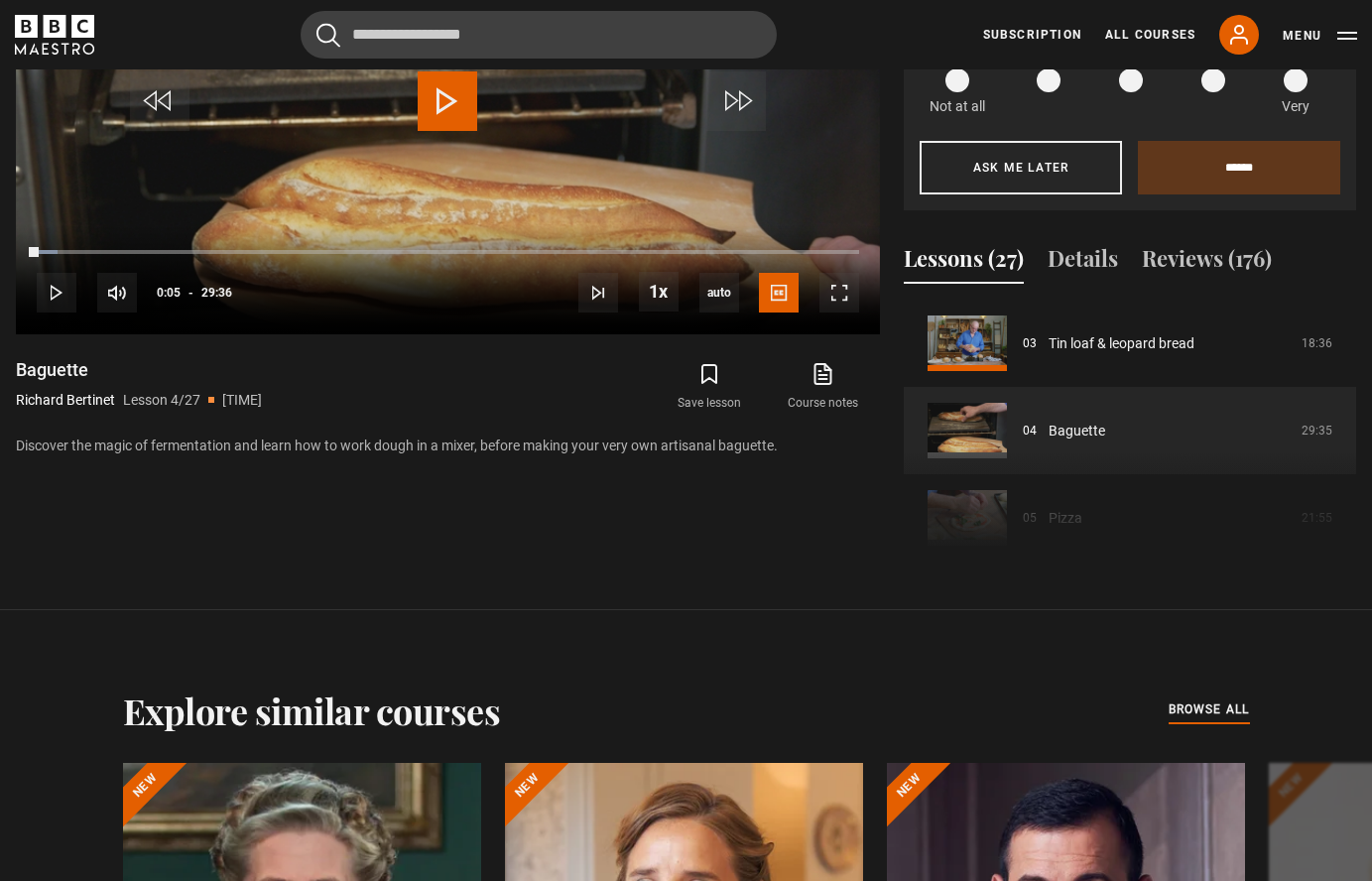 scroll, scrollTop: 1104, scrollLeft: 0, axis: vertical 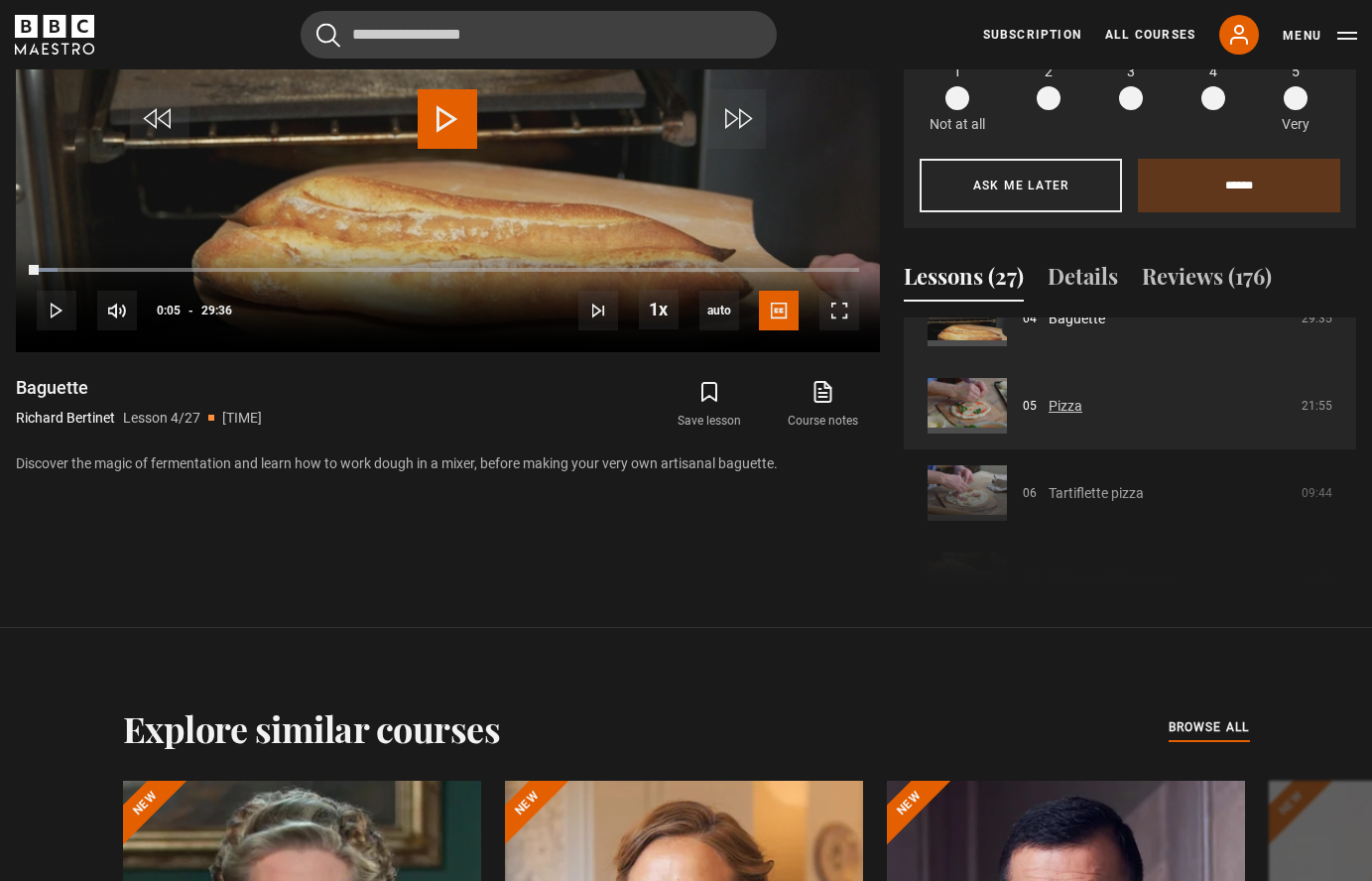 click on "Pizza" at bounding box center [1065, 406] 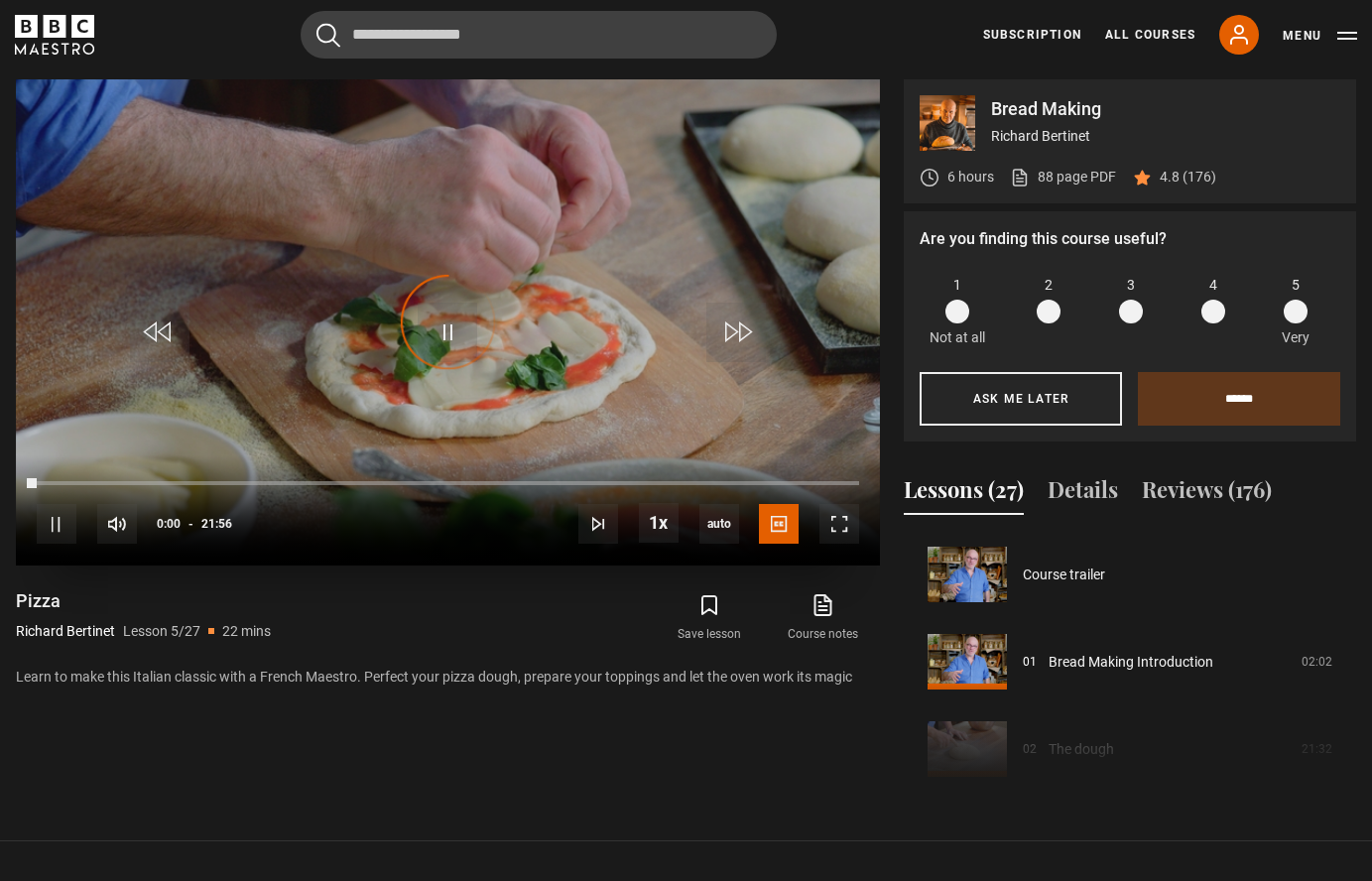 scroll, scrollTop: 891, scrollLeft: 0, axis: vertical 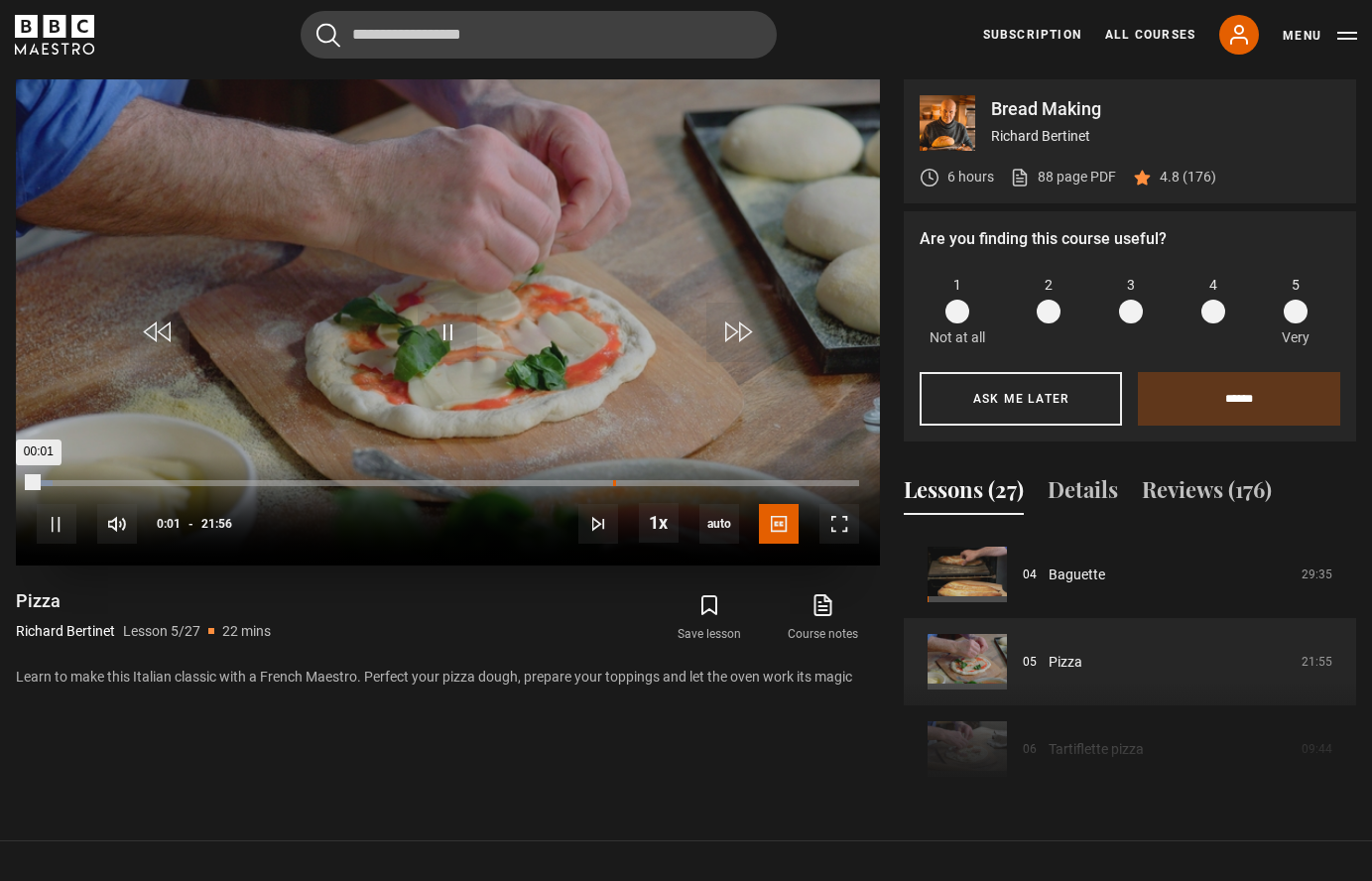 click on "Loaded :  1.90% 15:22 00:01" at bounding box center (447, 483) 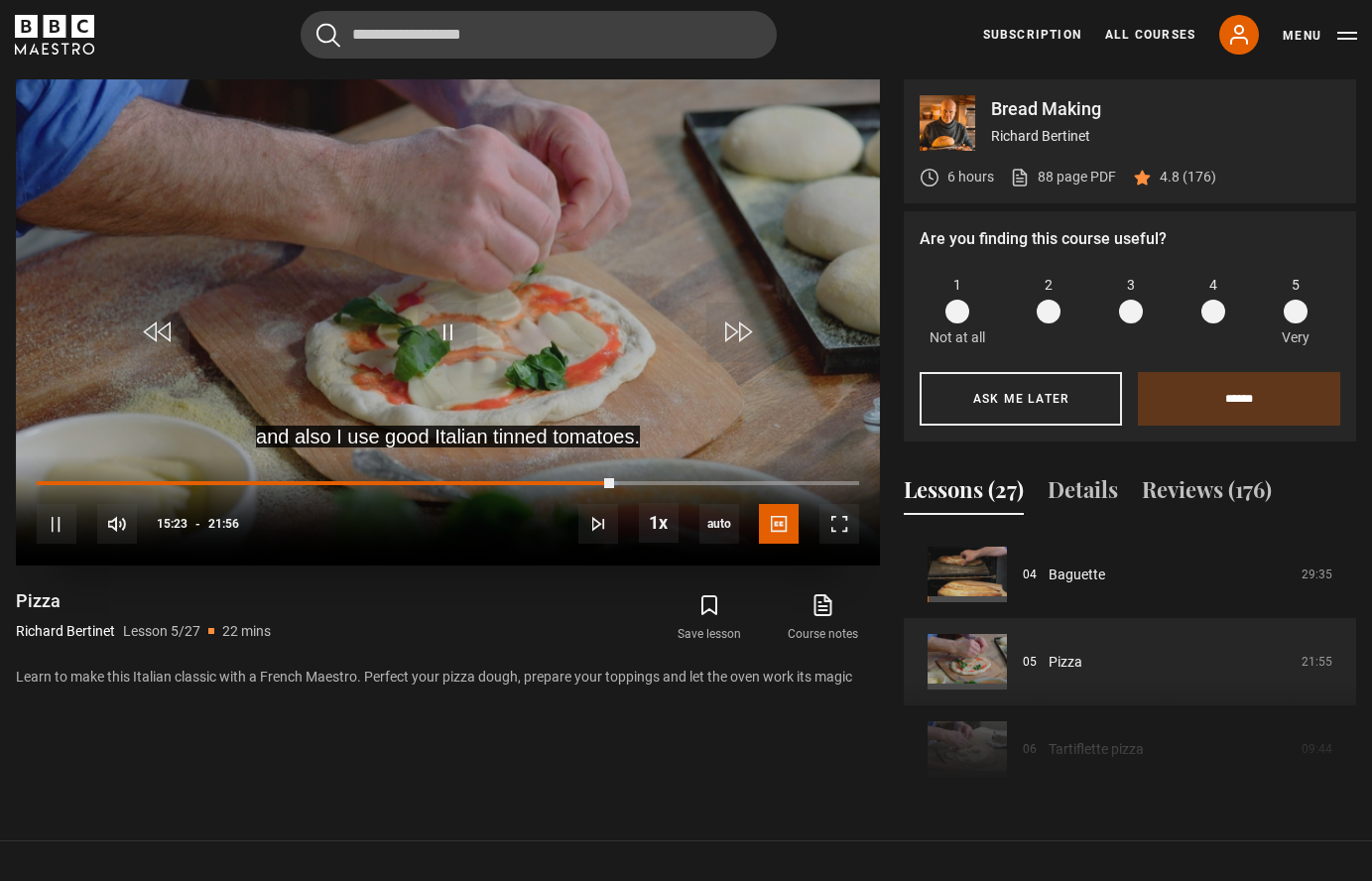 click on "10s Skip Back 10 seconds Pause 10s Skip Forward 10 seconds Loaded :  70.67% 12:49 15:23 Pause Mute Current Time  15:23 - Duration  21:56
Richard Bertinet
Lesson 5
Pizza
1x Playback Rate 2x 1.5x 1x , selected 0.5x auto Quality 360p 720p 1080p 2160p Auto , selected Captions captions off English  Captions , selected" at bounding box center (447, 510) 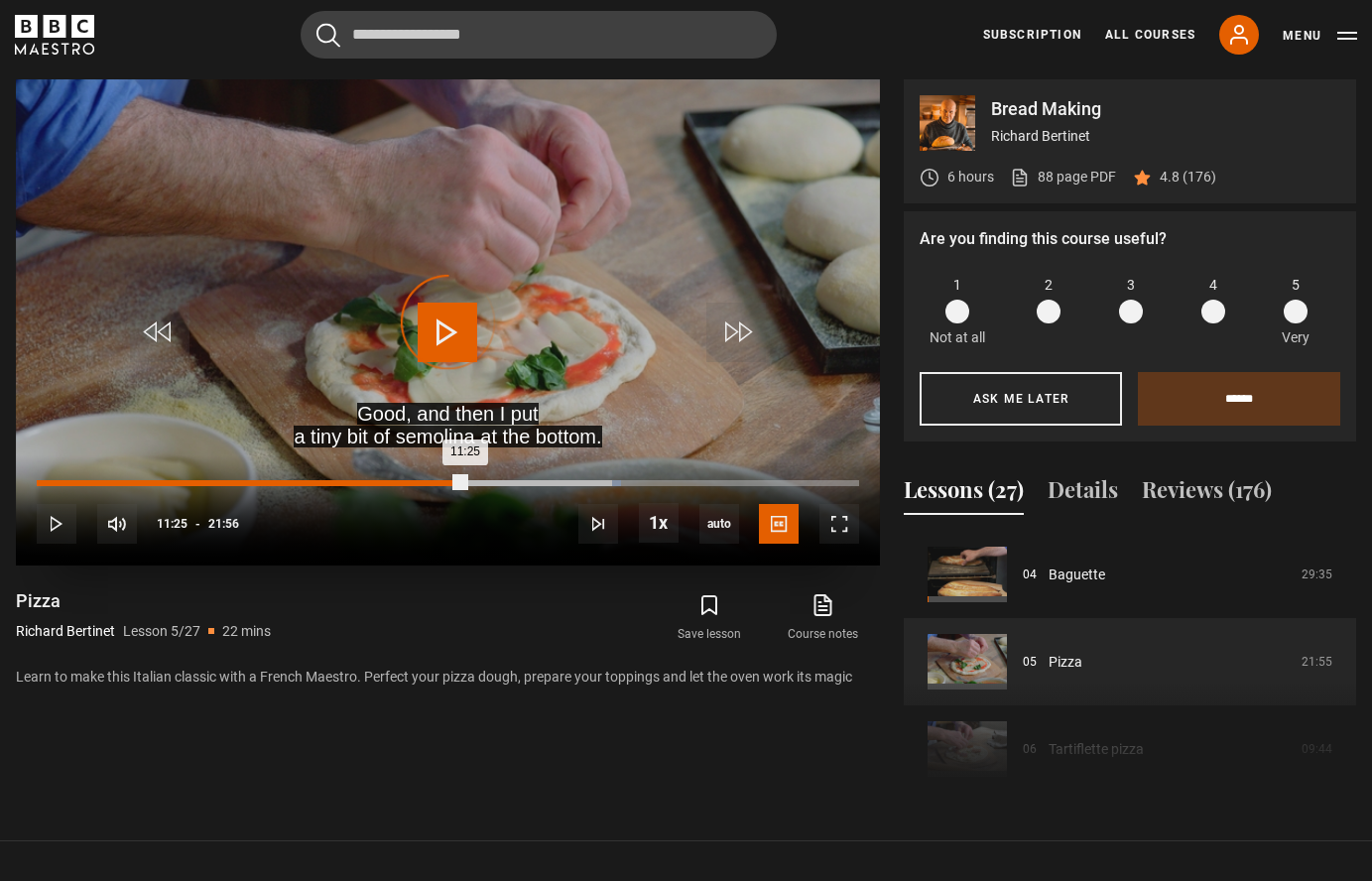 click on "Loaded :  71.05% 11:25 11:25" at bounding box center (447, 483) 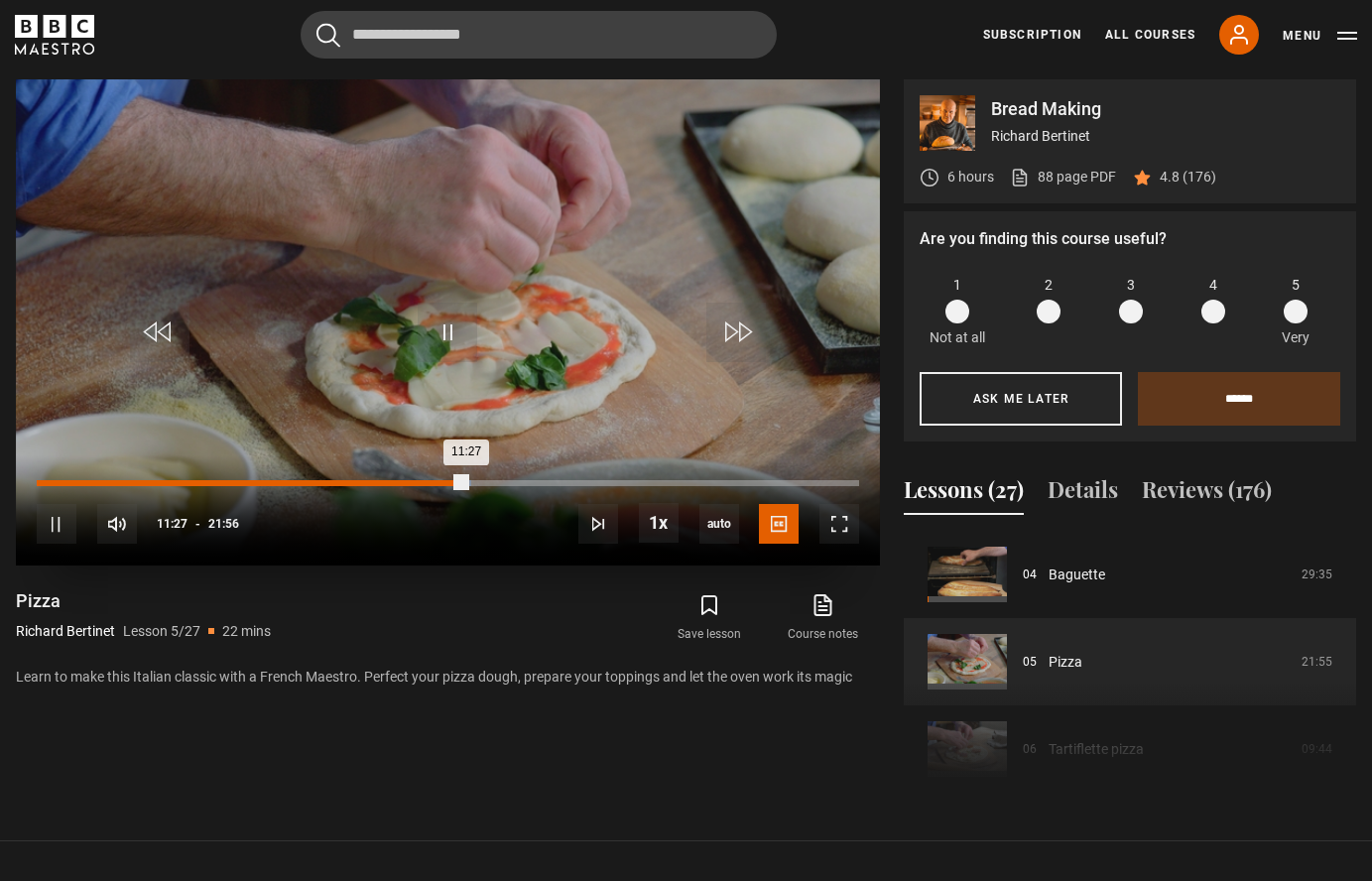 click on "Loaded :  52.81% 10:19 11:27" at bounding box center (447, 483) 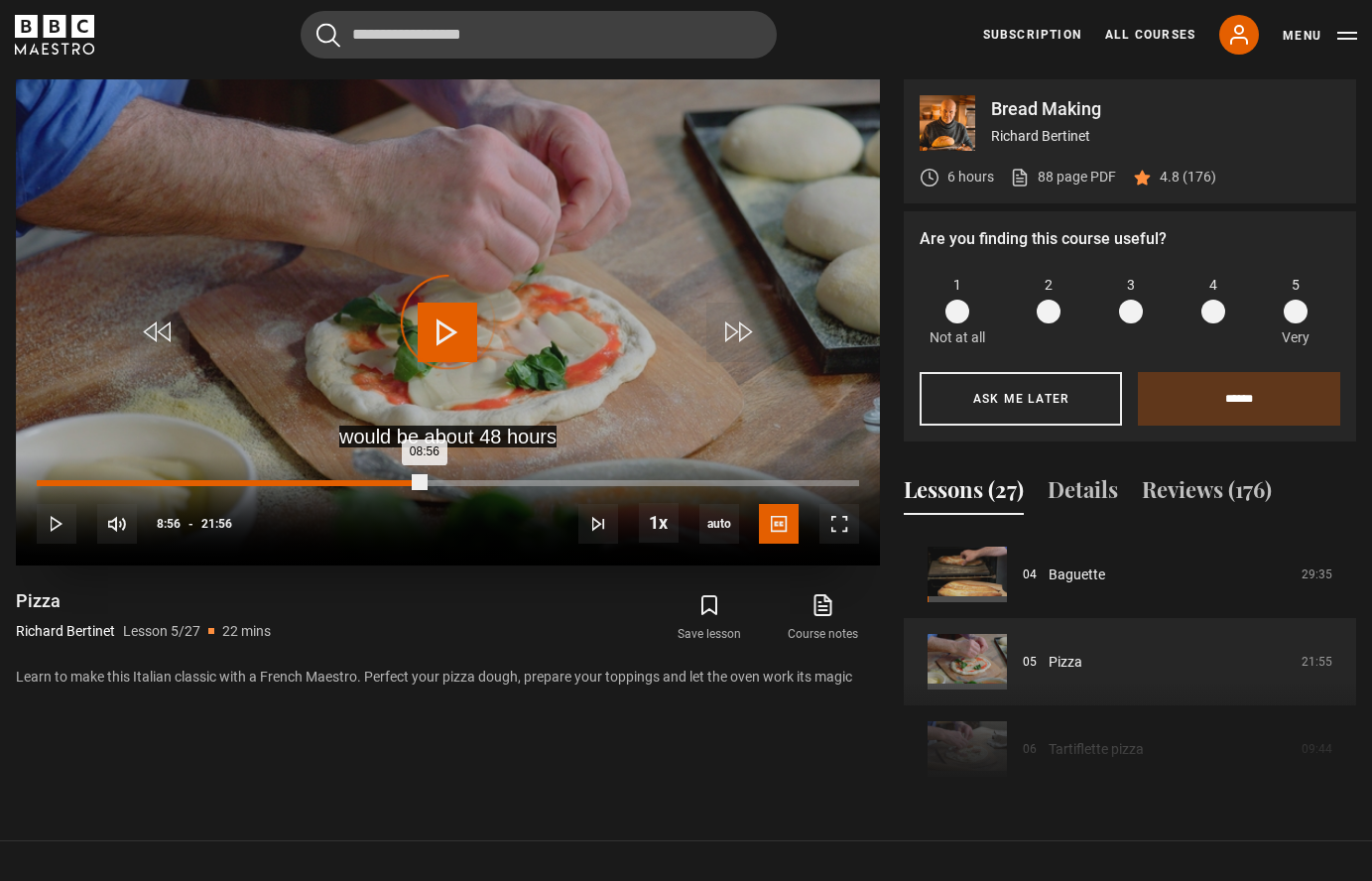 click on "08:56" at bounding box center (373, 483) 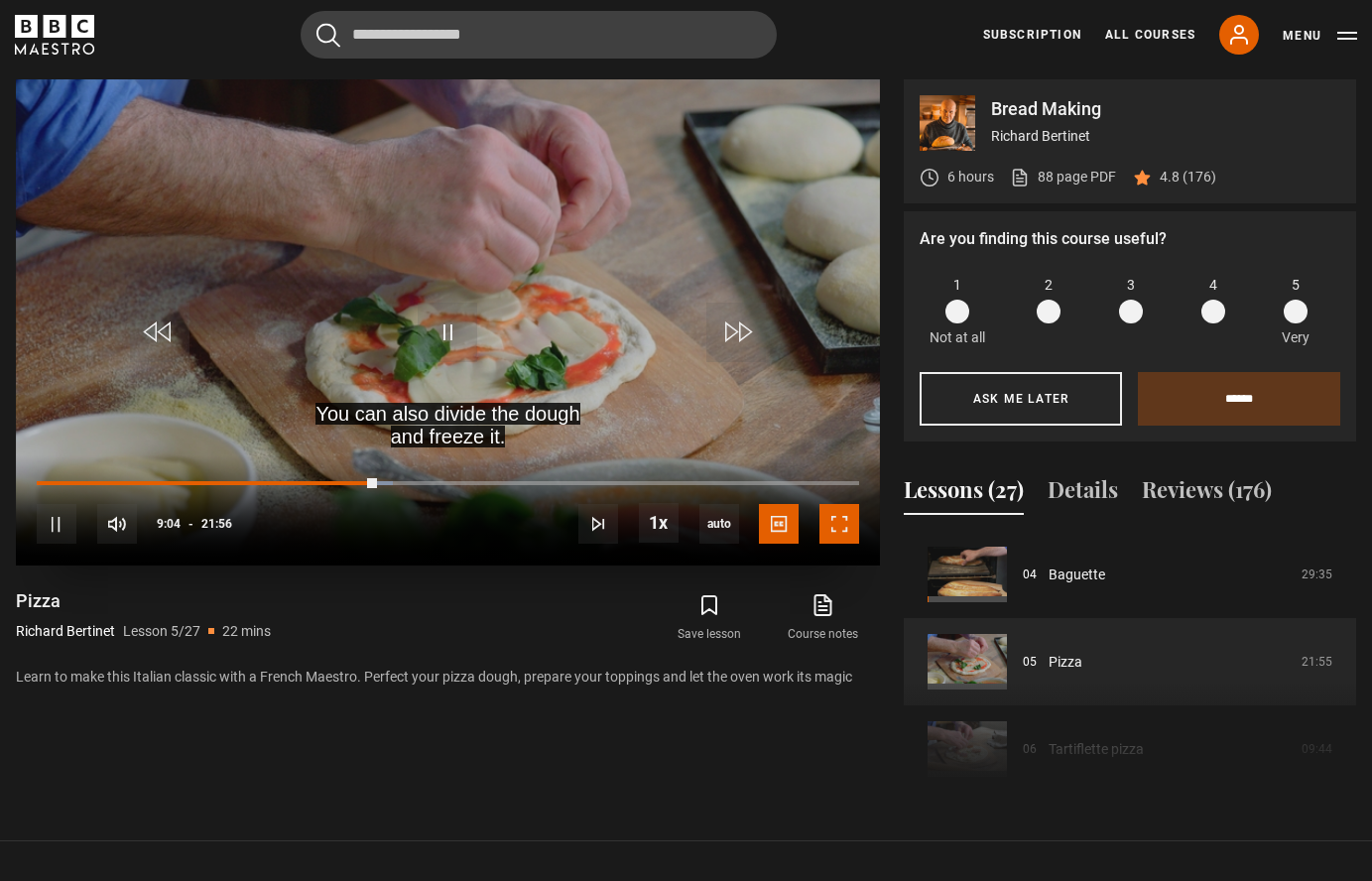 click at bounding box center [839, 524] 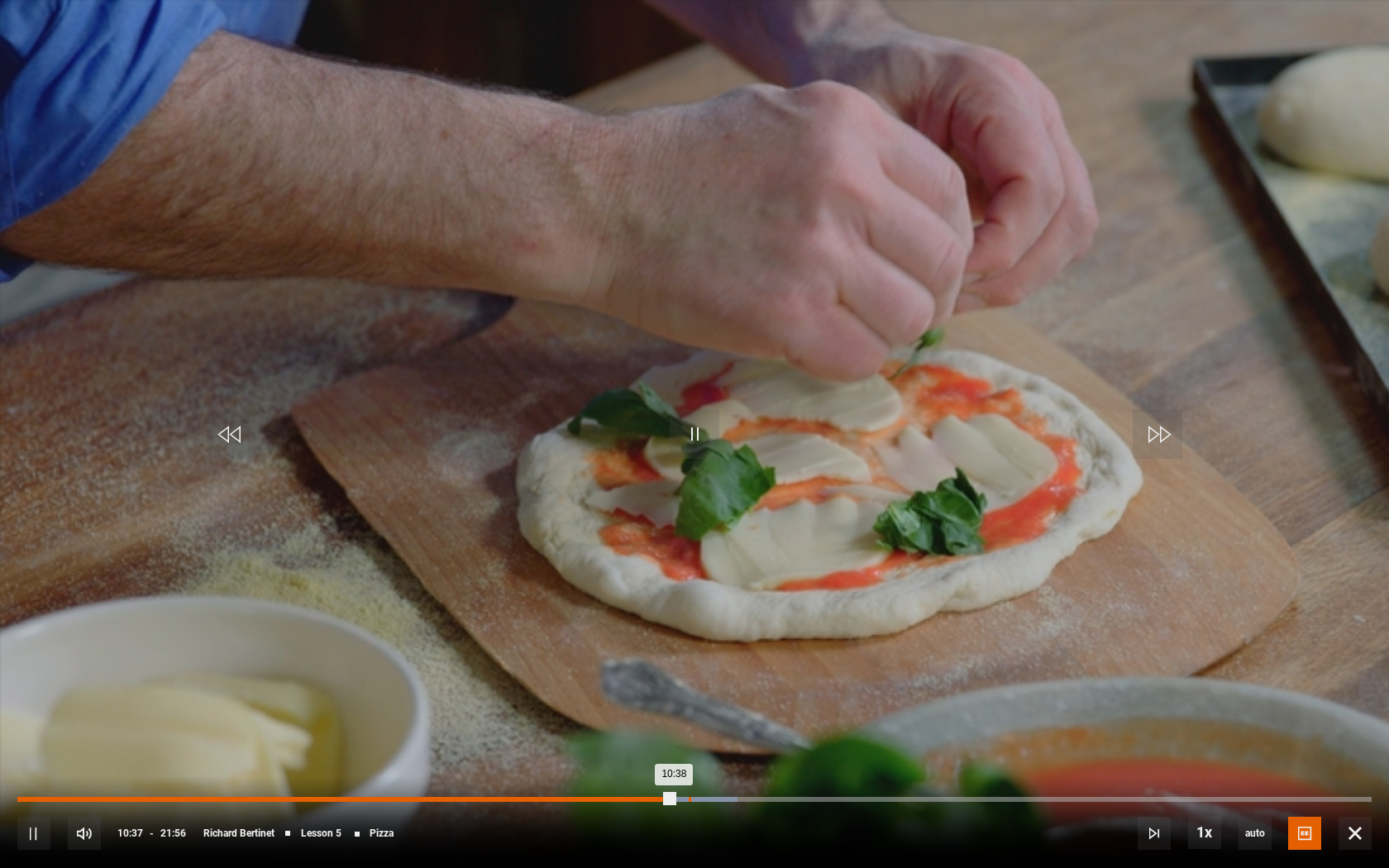 click on "10:52" at bounding box center (690, 799) 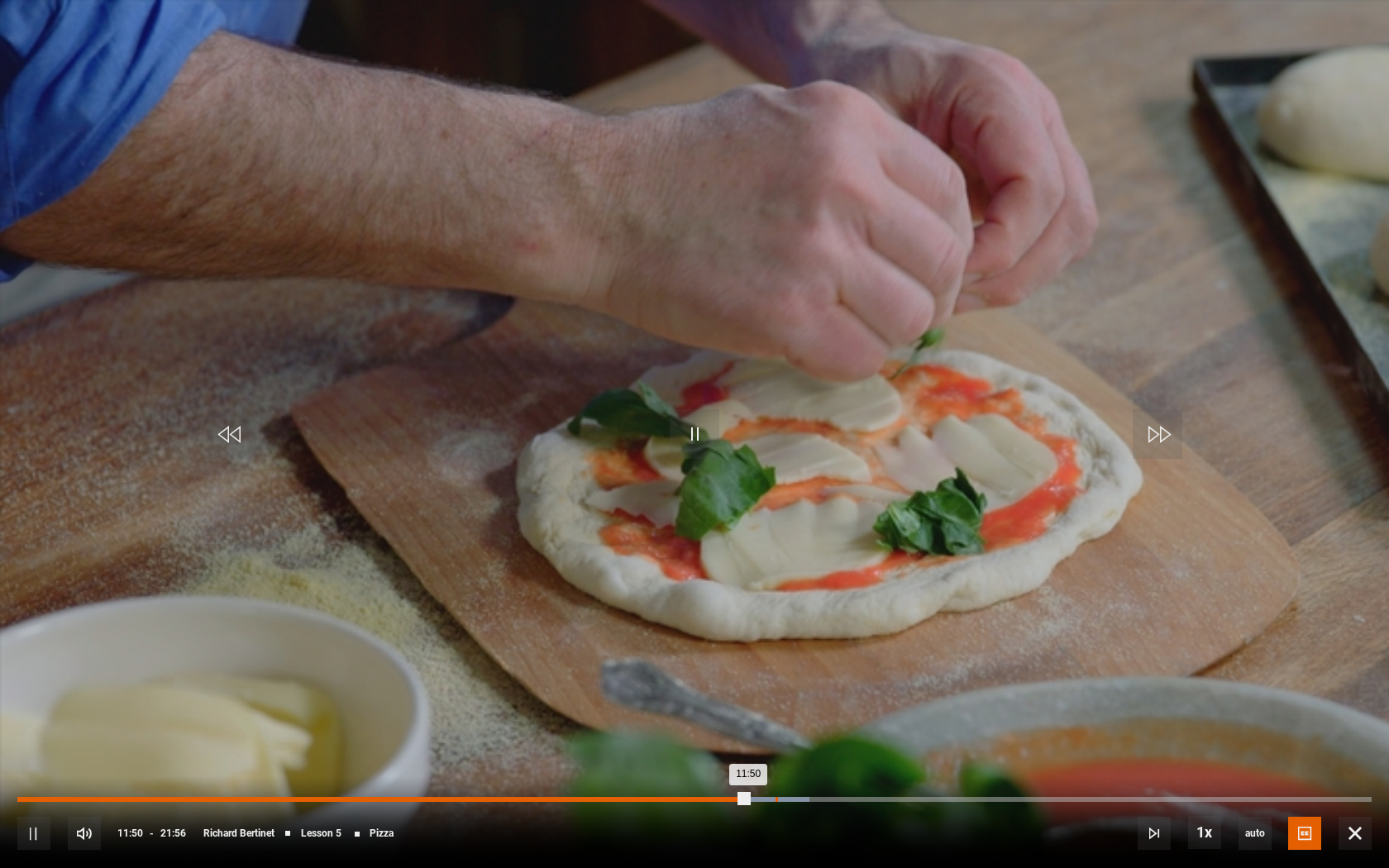 click at bounding box center [763, 799] 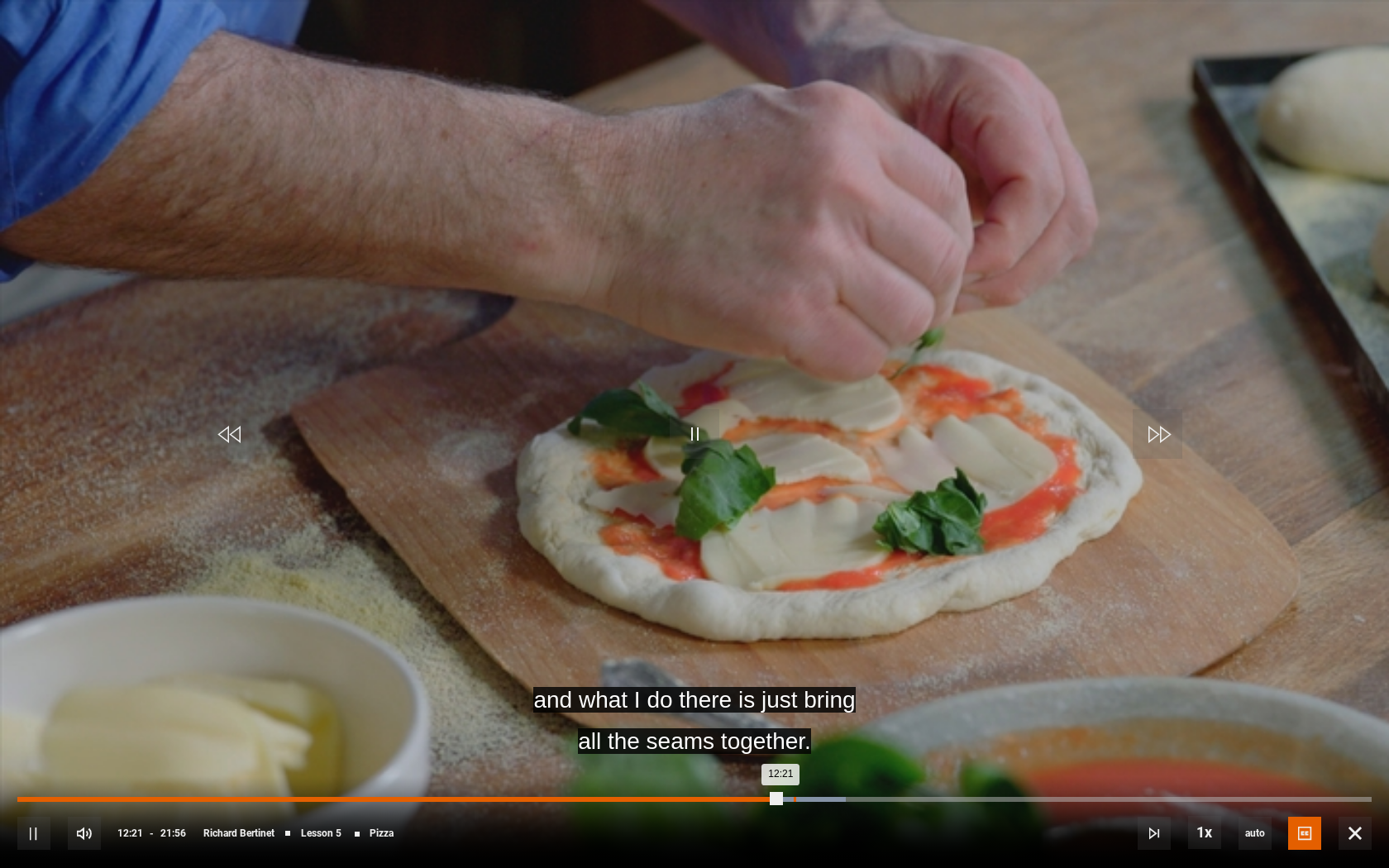 click on "12:34" at bounding box center (795, 799) 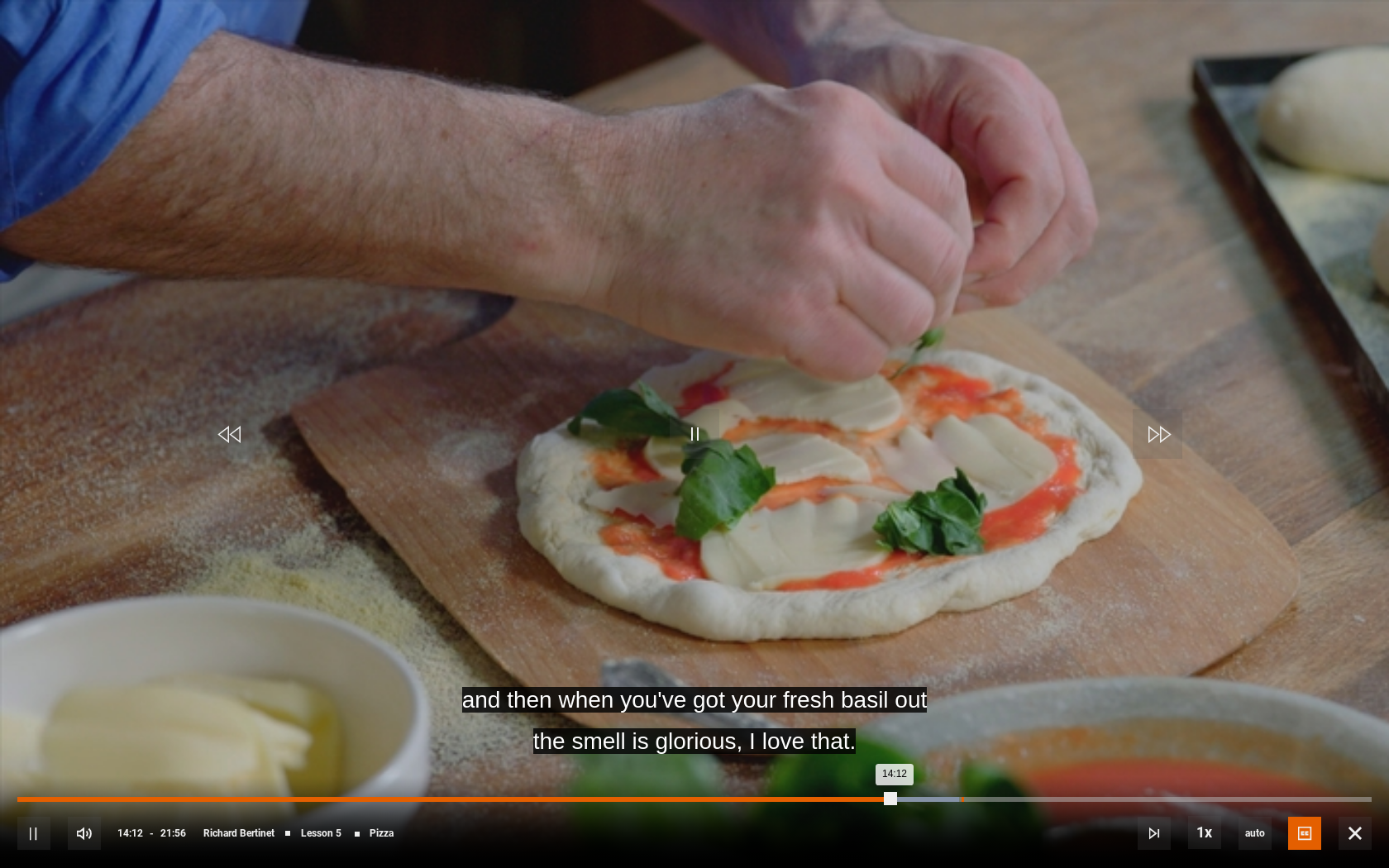 click on "15:17" at bounding box center (962, 799) 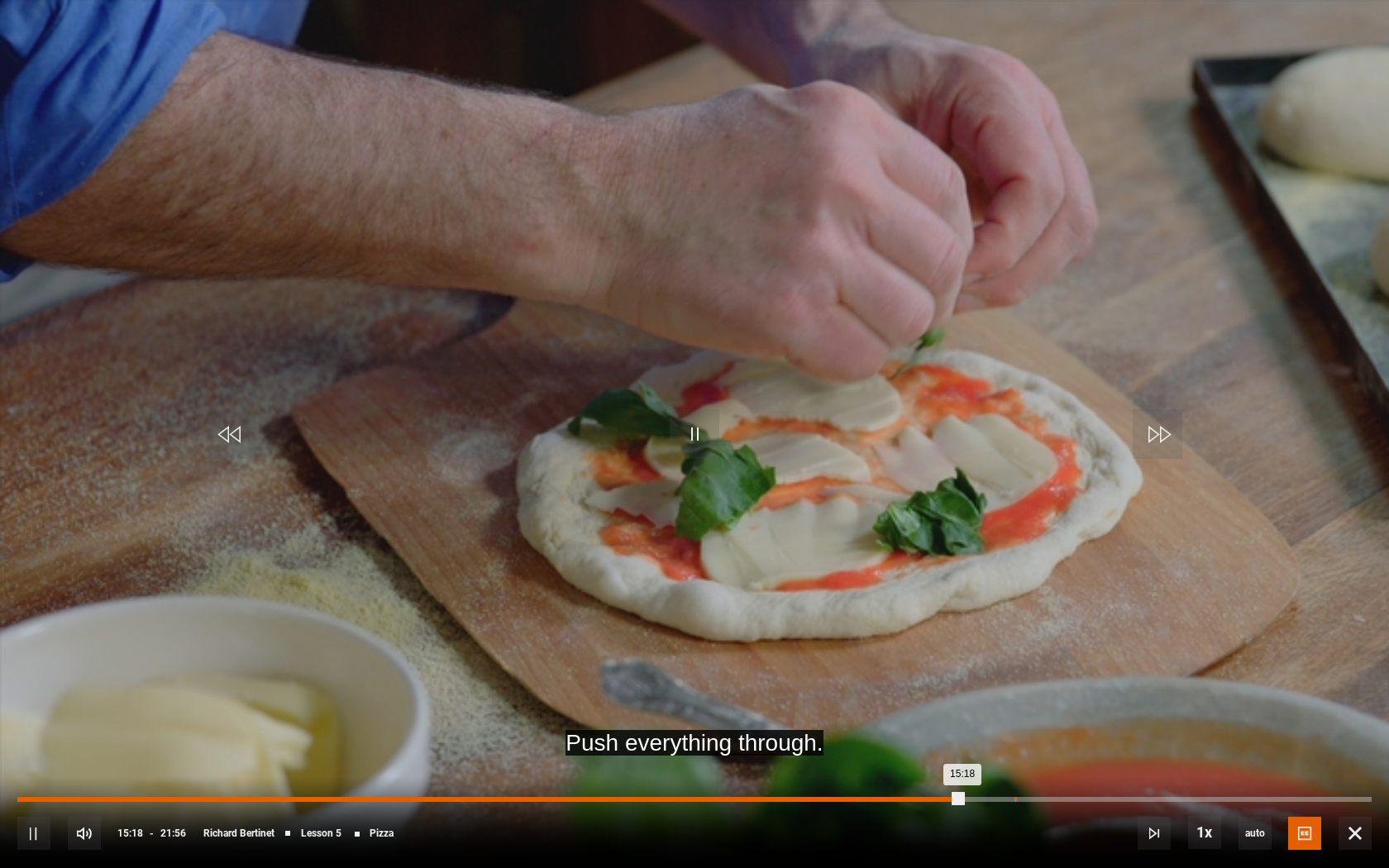 click on "16:08" at bounding box center [1015, 799] 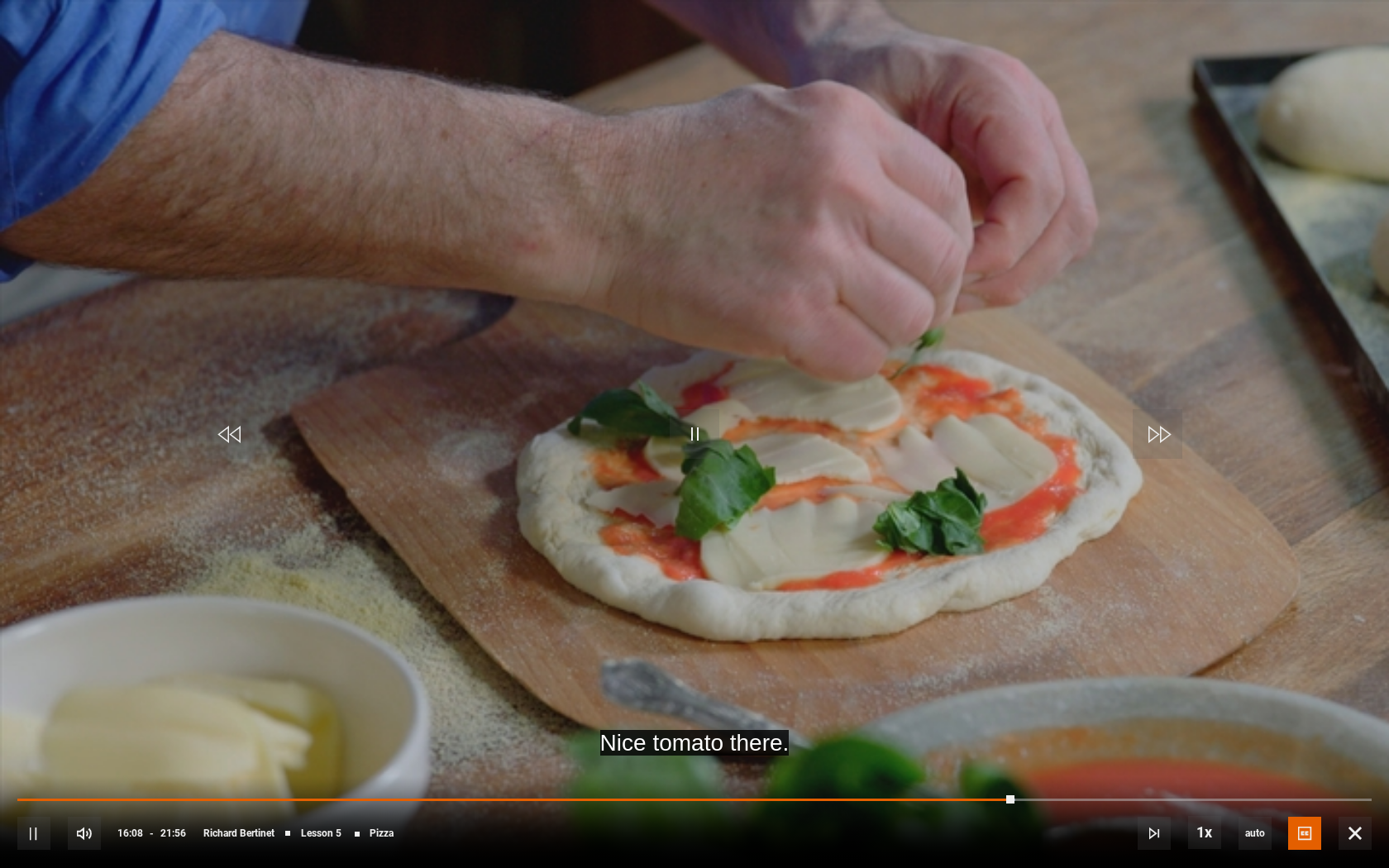 click at bounding box center (694, 434) 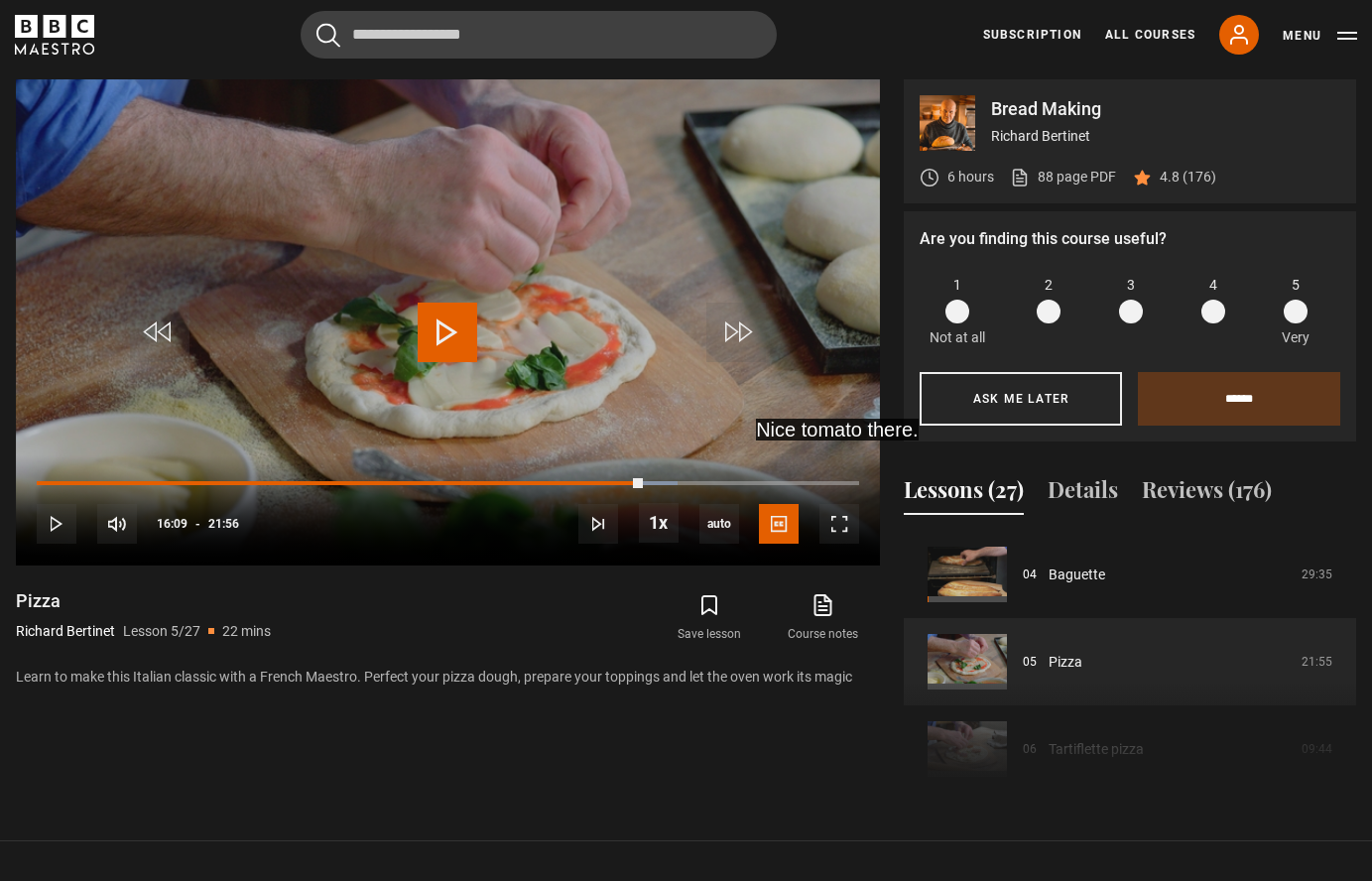 click on "Nice tomato there. Video Player is loading. Play Lesson Pizza 10s Skip Back 10 seconds Play 10s Skip Forward 10 seconds Loaded :  77.89% 16:08 16:09 Play Mute Current Time  16:09 - Duration  21:56
Richard Bertinet
Lesson 5
Pizza
1x Playback Rate 2x 1.5x 1x , selected 0.5x auto Quality 360p 720p 1080p 2160p Auto , selected Captions captions off English  Captions , selected This is a modal window.
Lesson Completed
Up next
Tartiflette pizza
Cancel
Do you want to save this lesson?
Save lesson" at bounding box center [447, 440] 